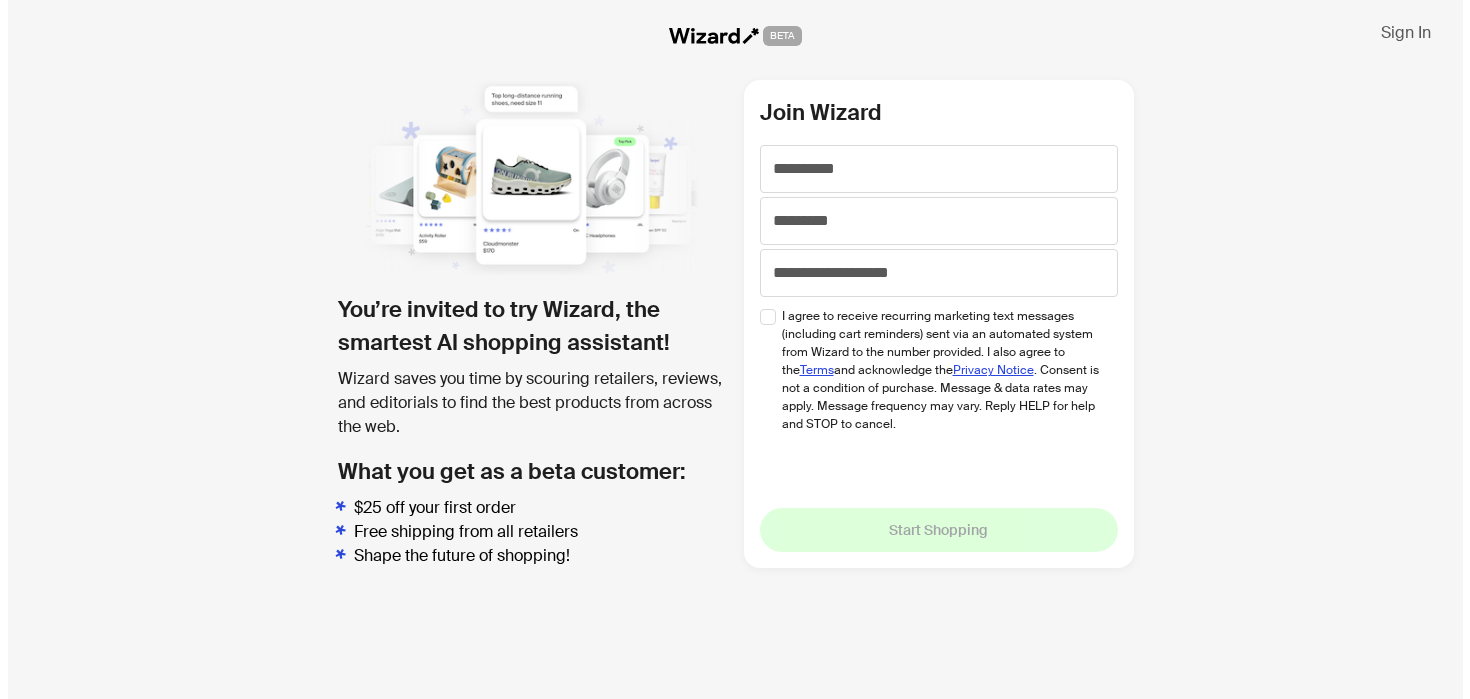 scroll, scrollTop: 0, scrollLeft: 0, axis: both 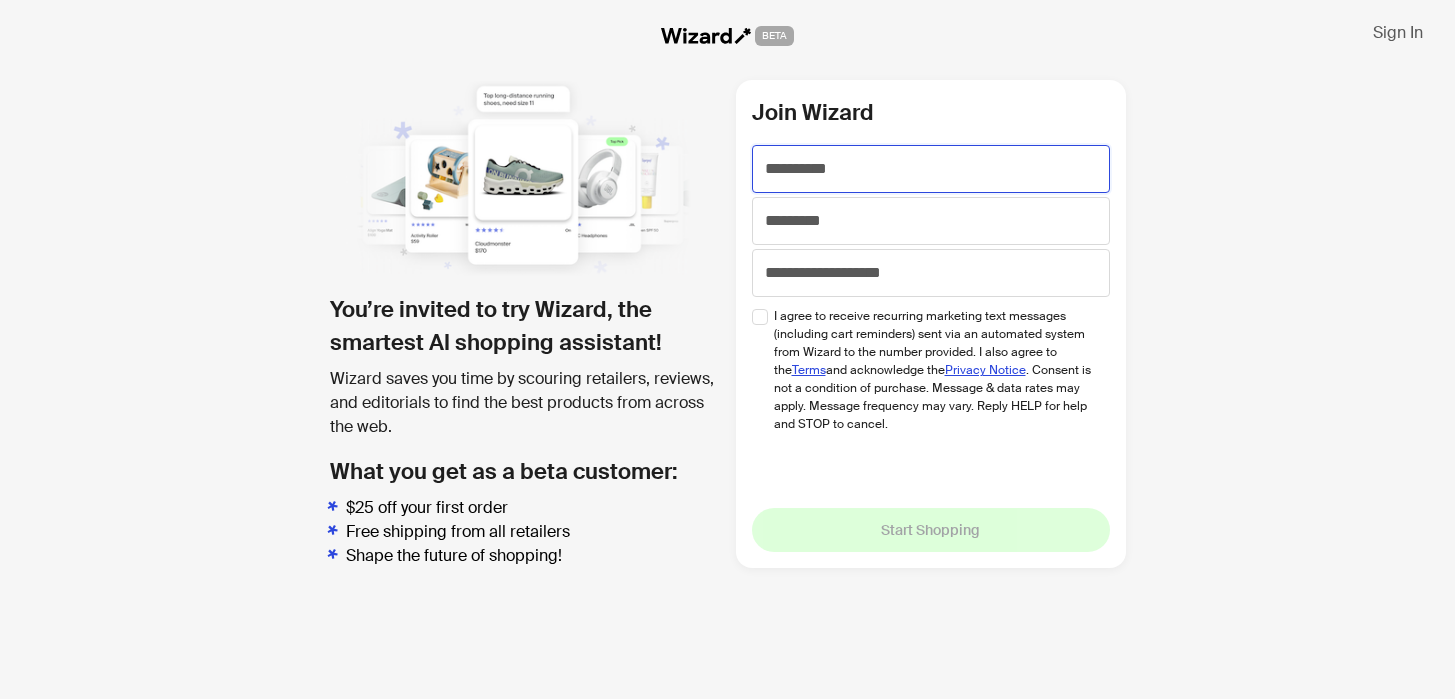 click at bounding box center [931, 169] 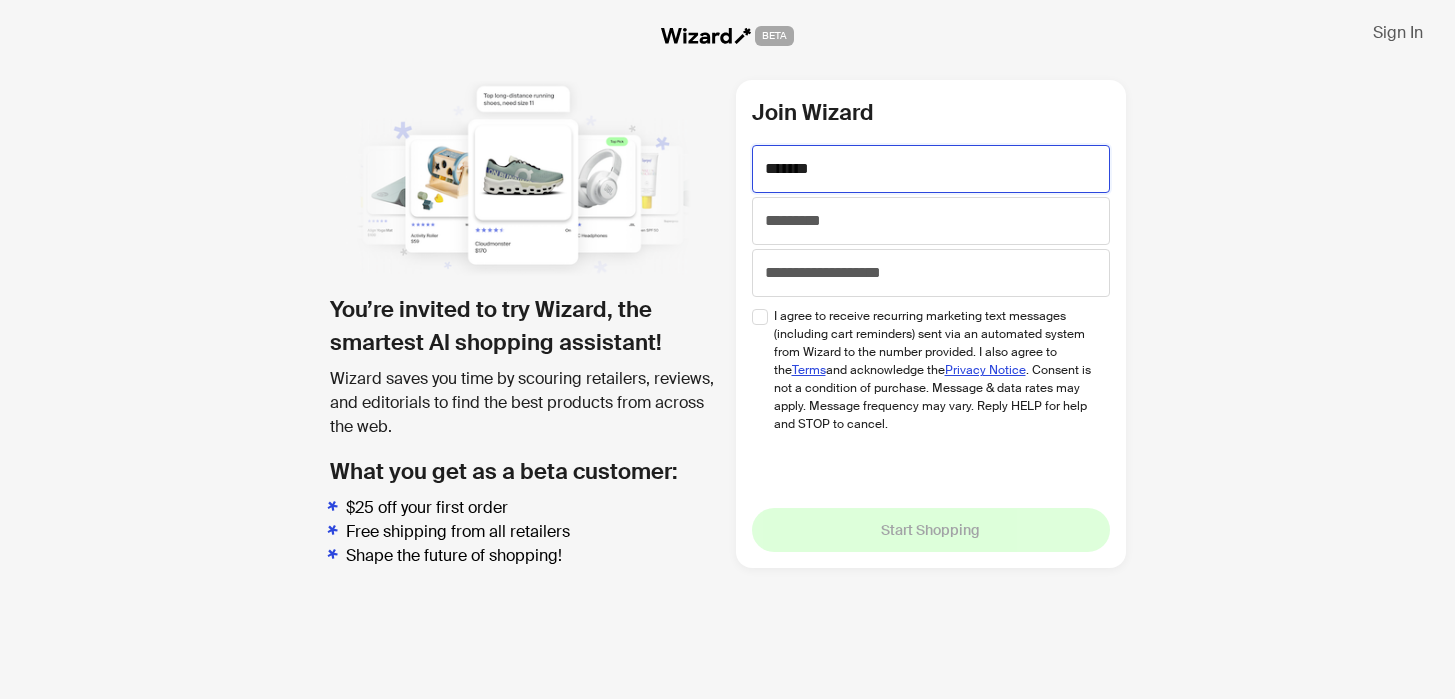 type on "******" 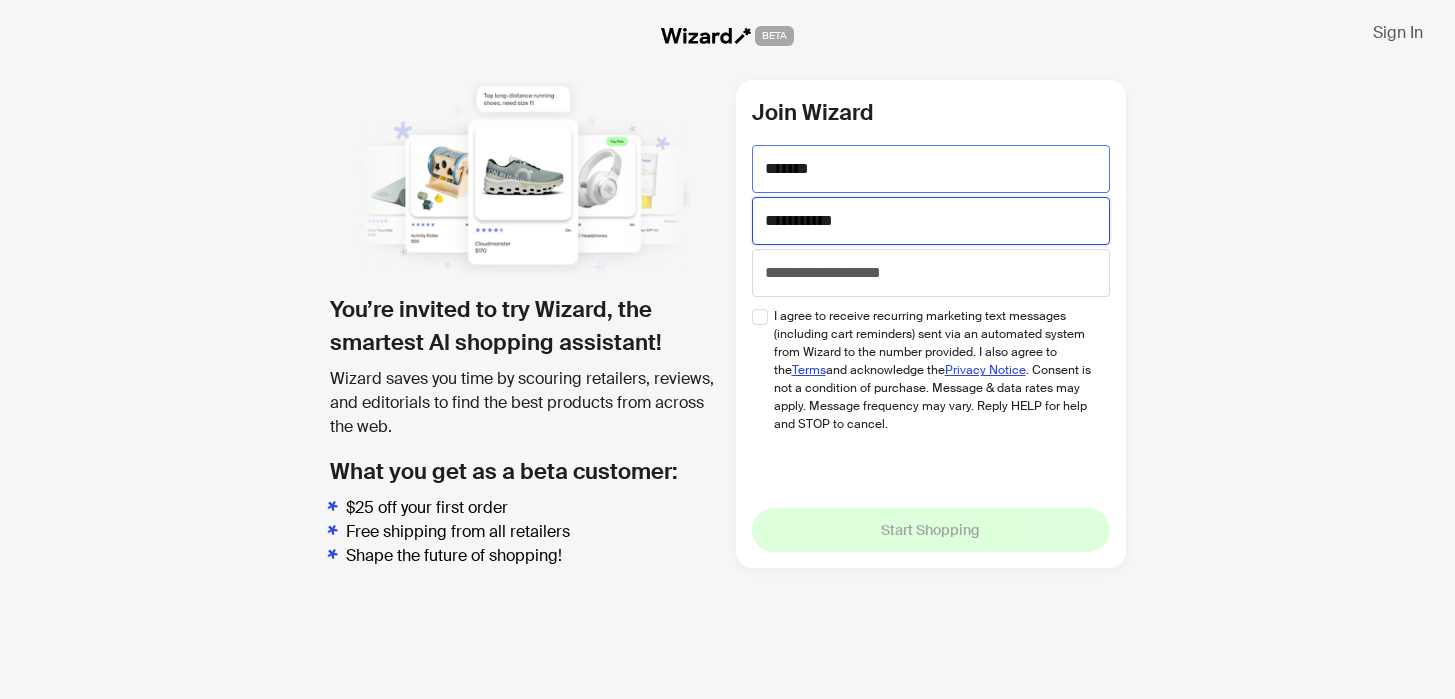 type on "**********" 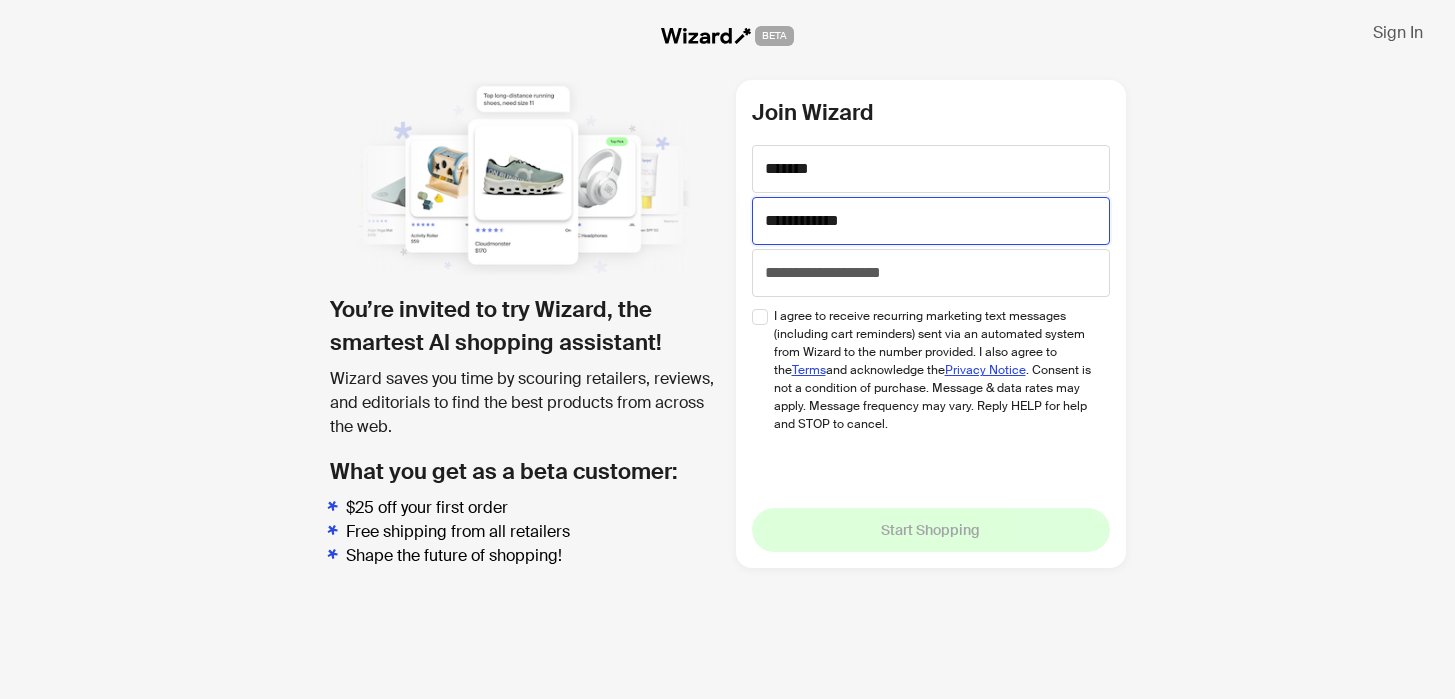 click on "**********" at bounding box center (931, 221) 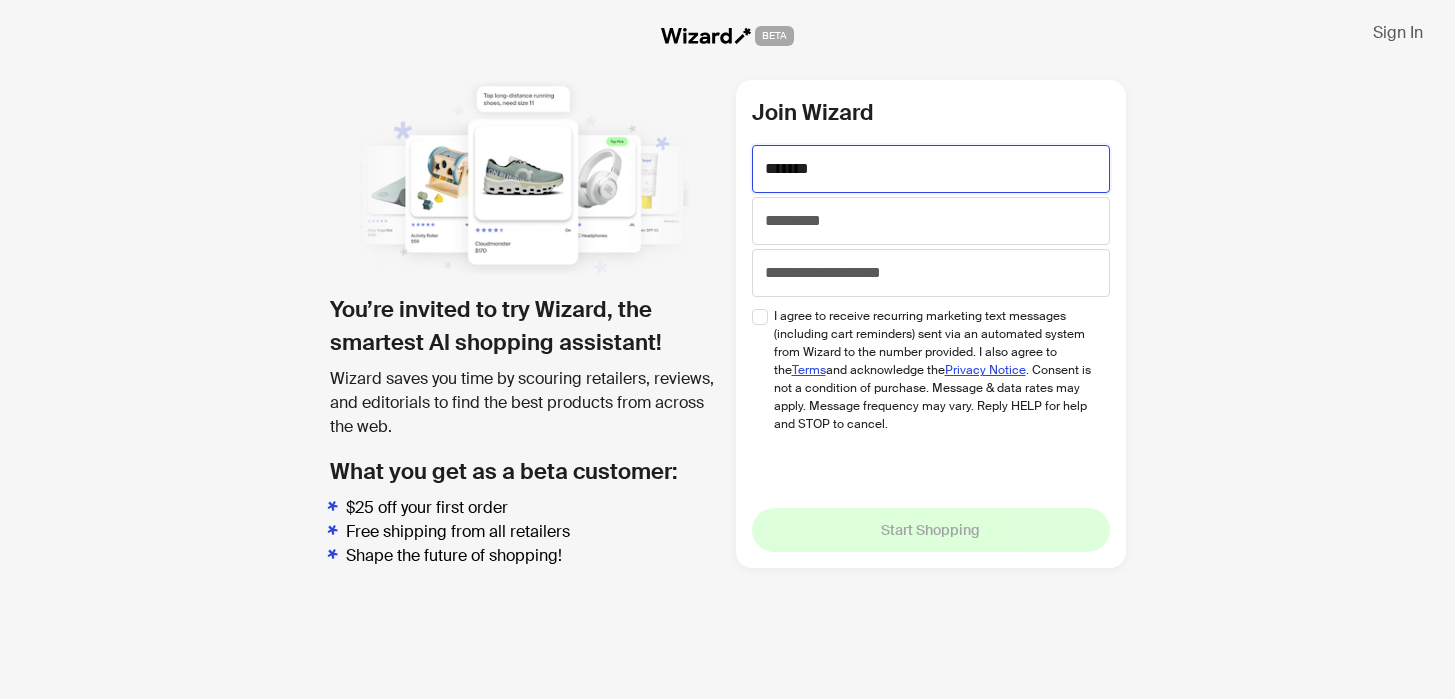 click on "******" at bounding box center [931, 169] 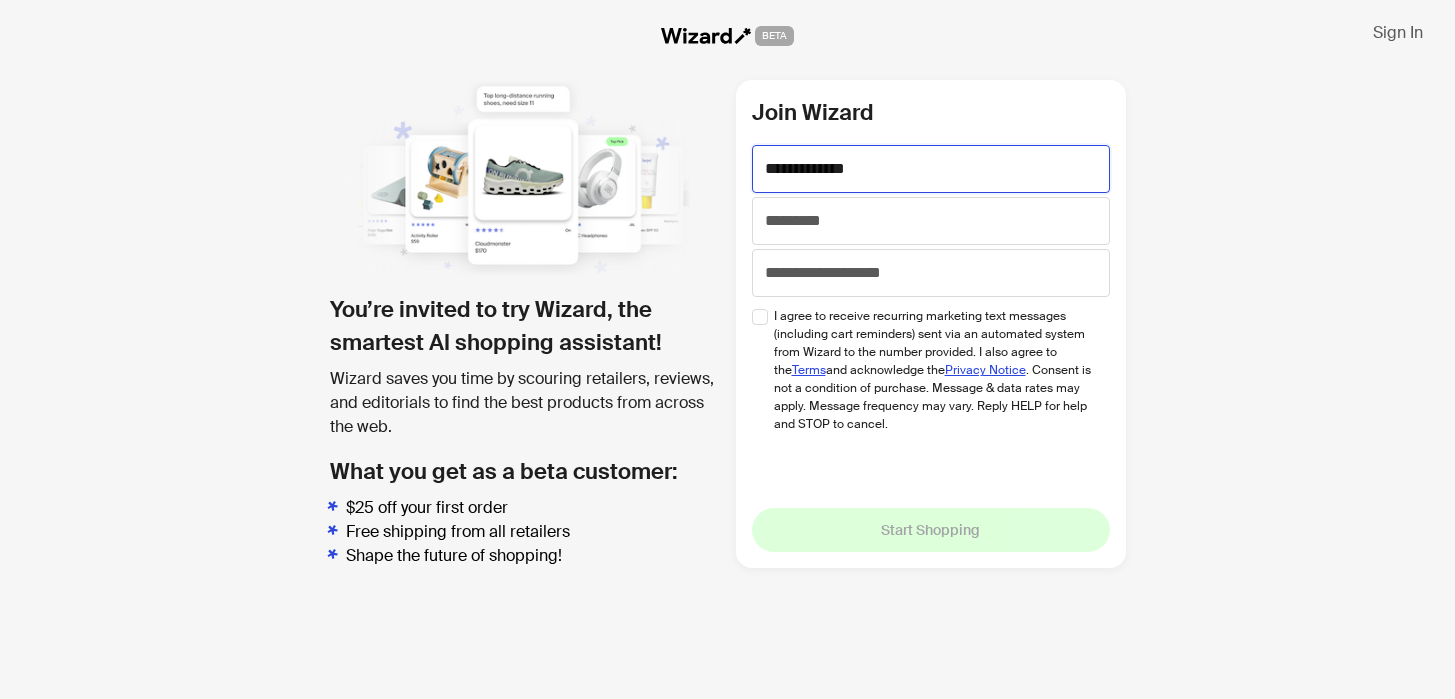 type on "**********" 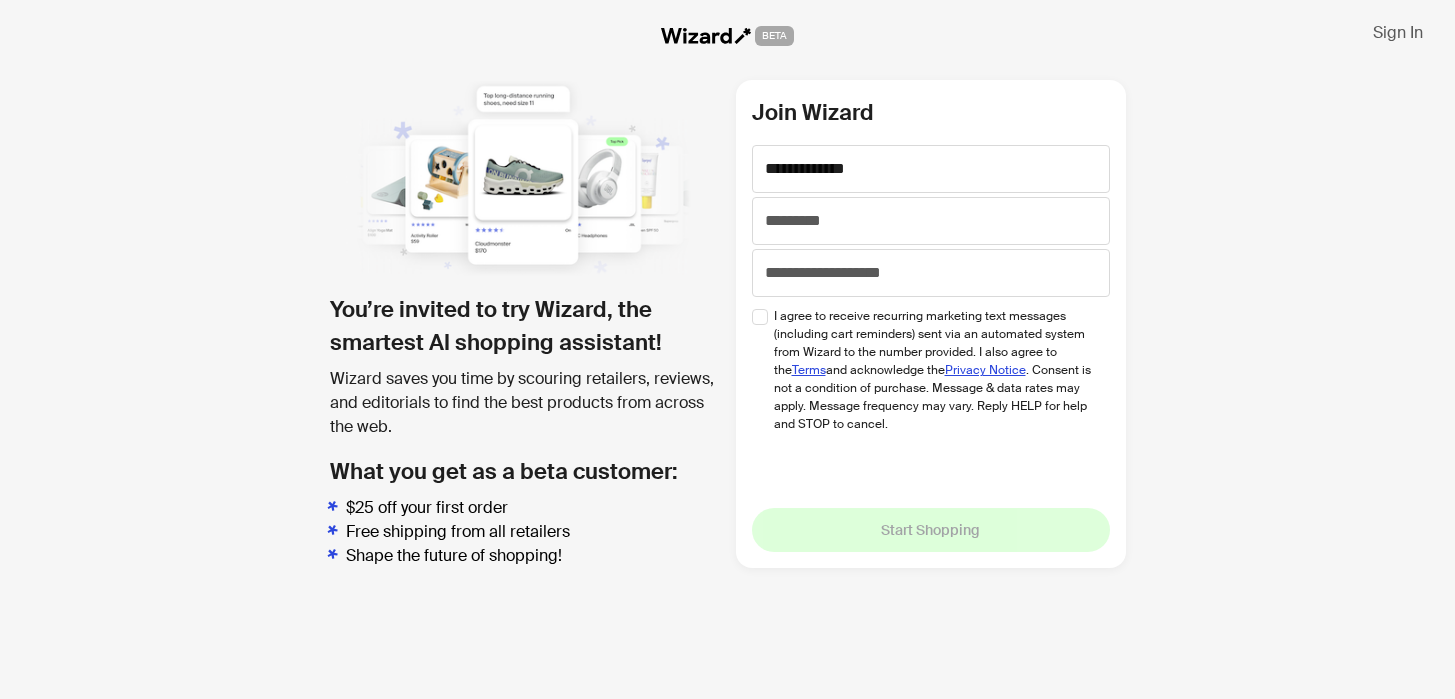 click on "**********" at bounding box center [728, 324] 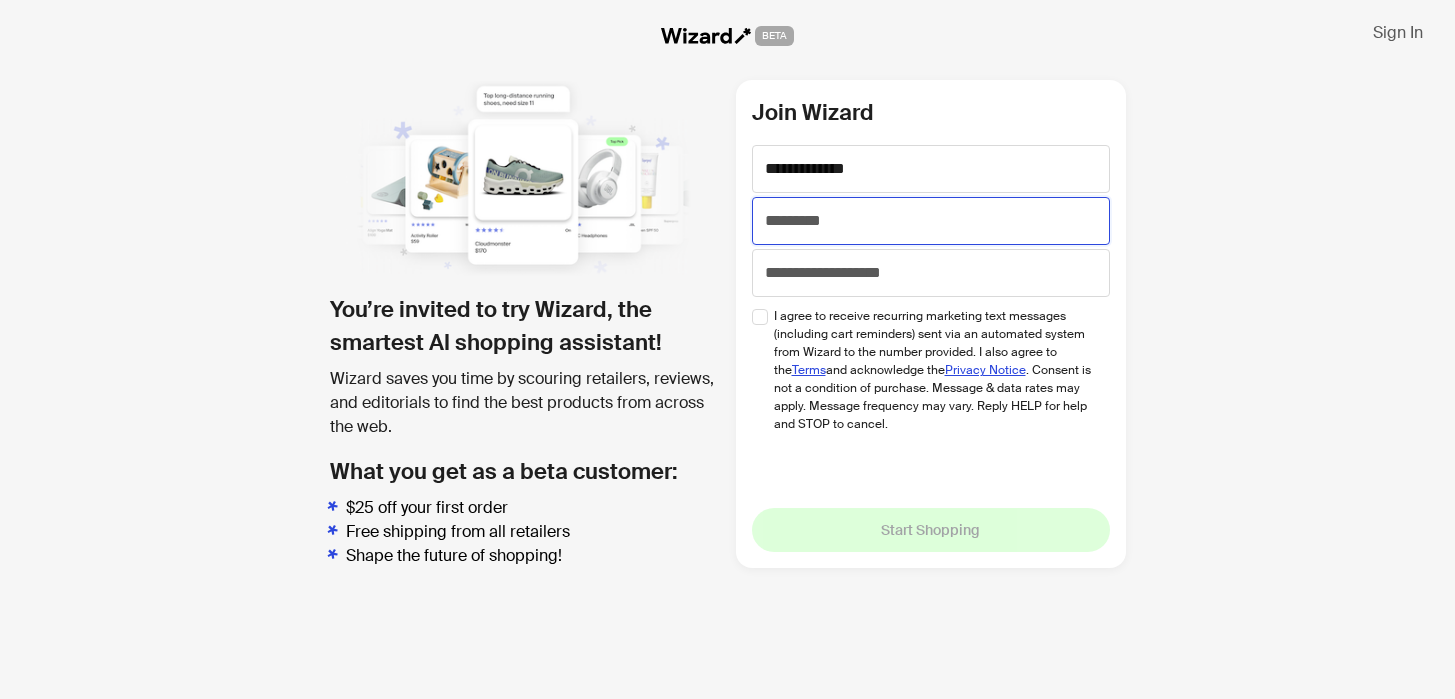 click at bounding box center (931, 221) 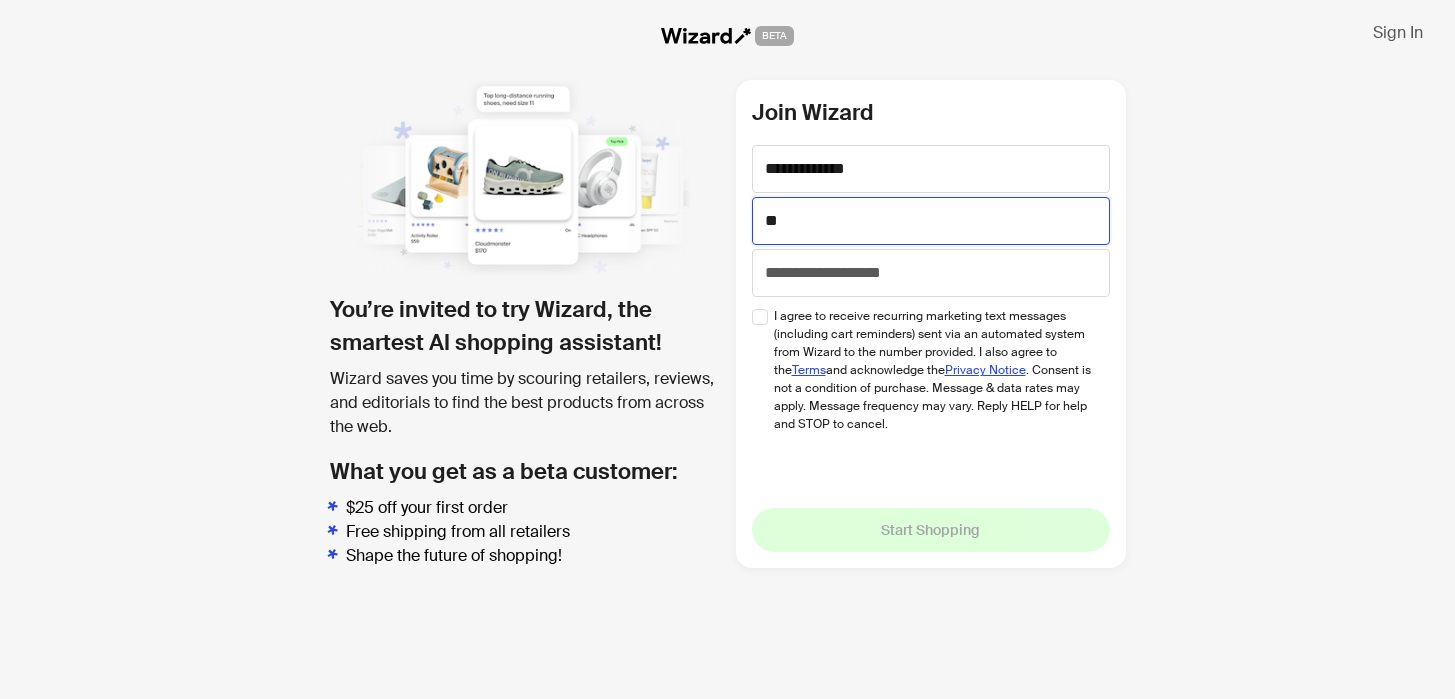 type on "*" 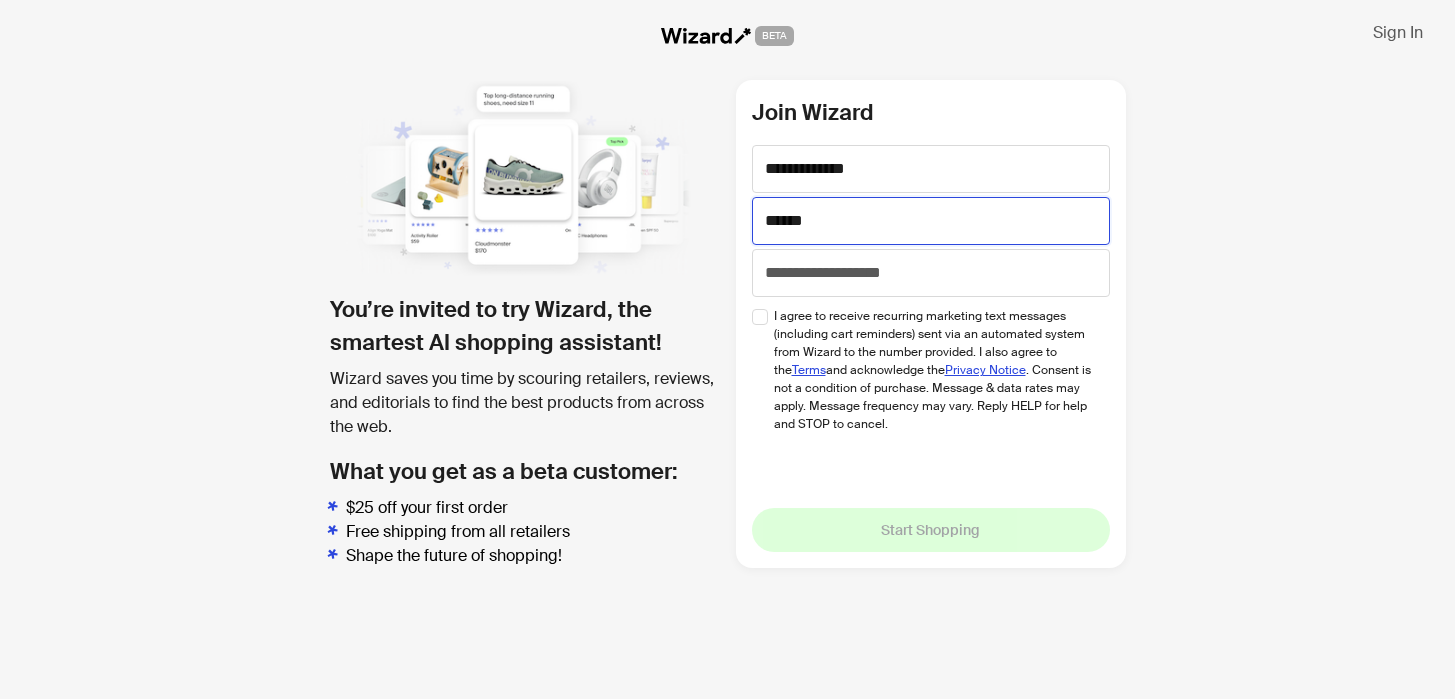 type on "******" 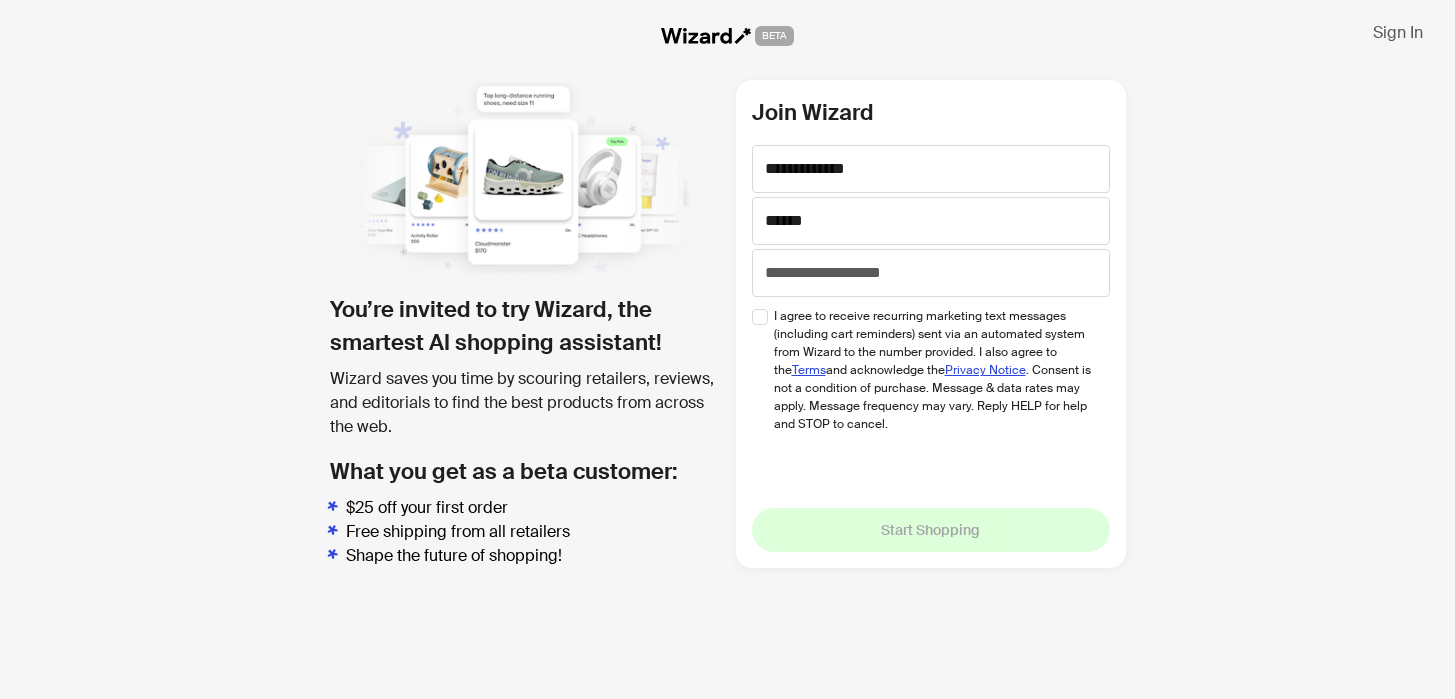 click on "**********" at bounding box center (728, 373) 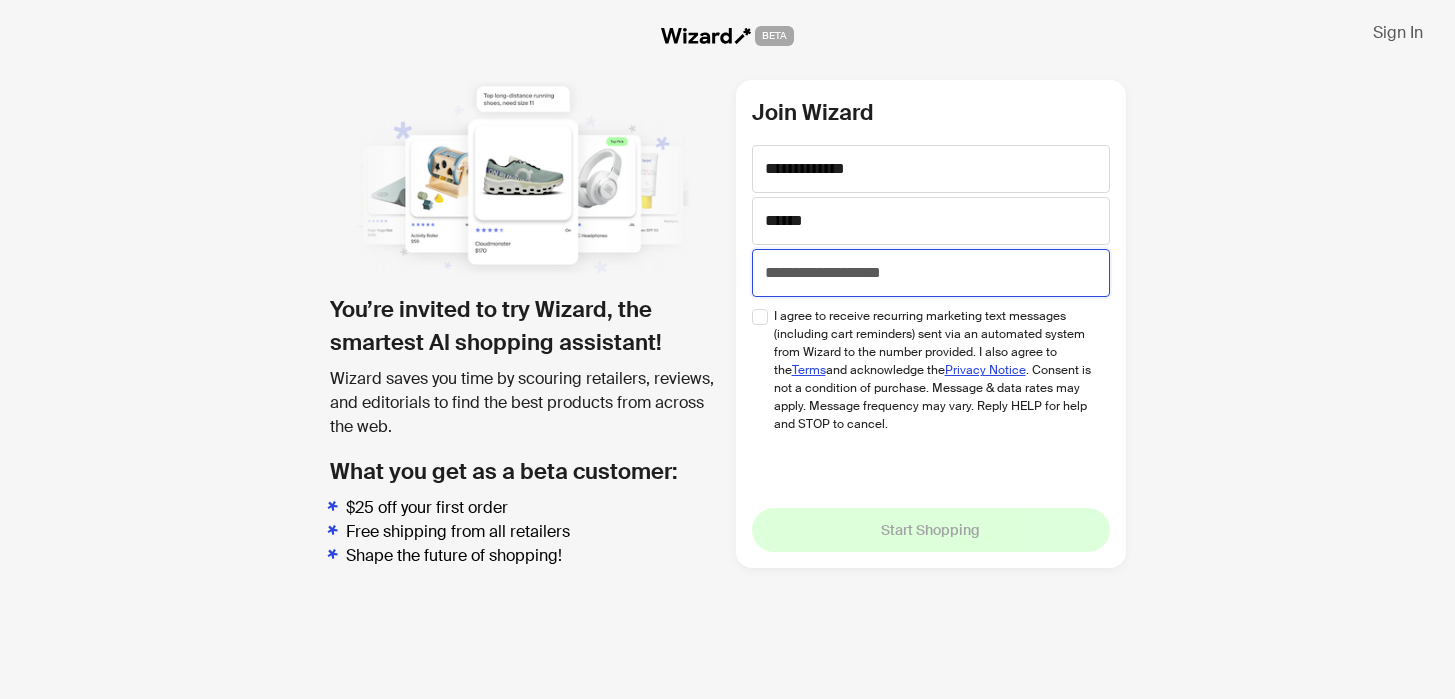 click at bounding box center [931, 273] 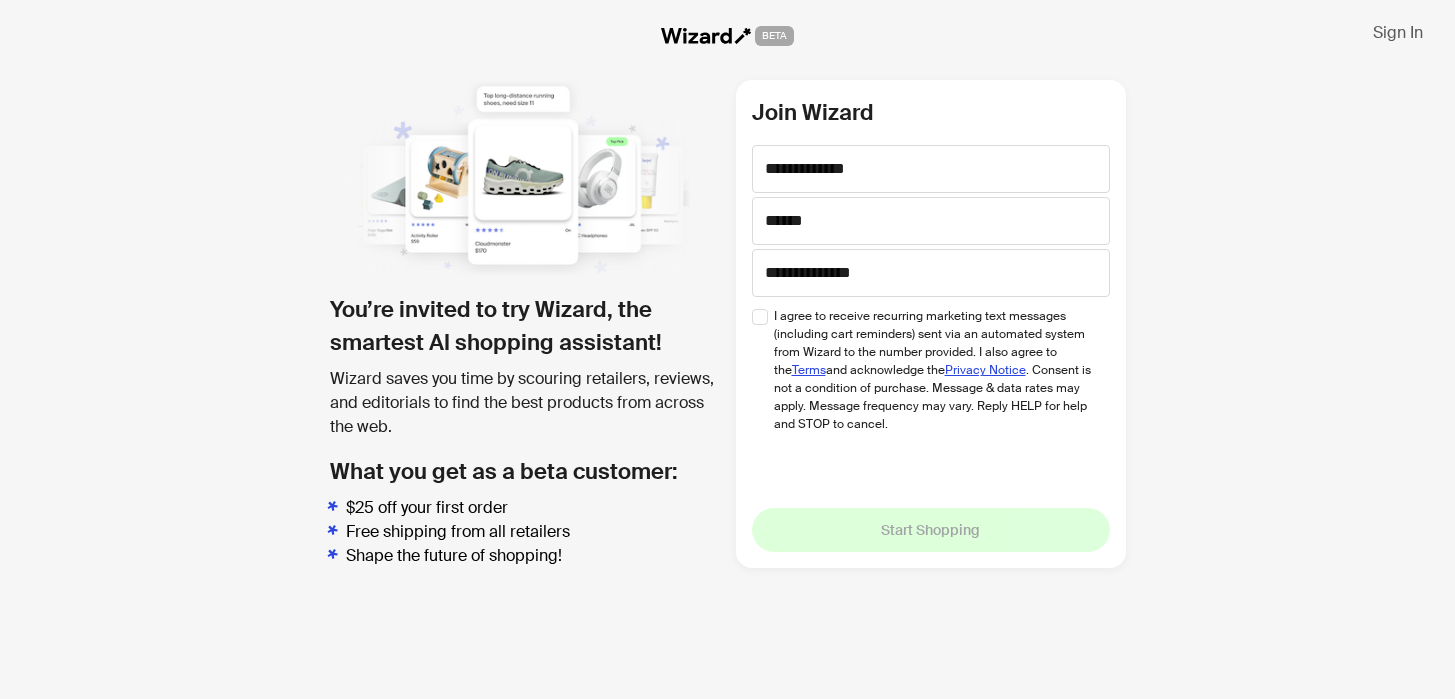 click on "**********" at bounding box center [727, 373] 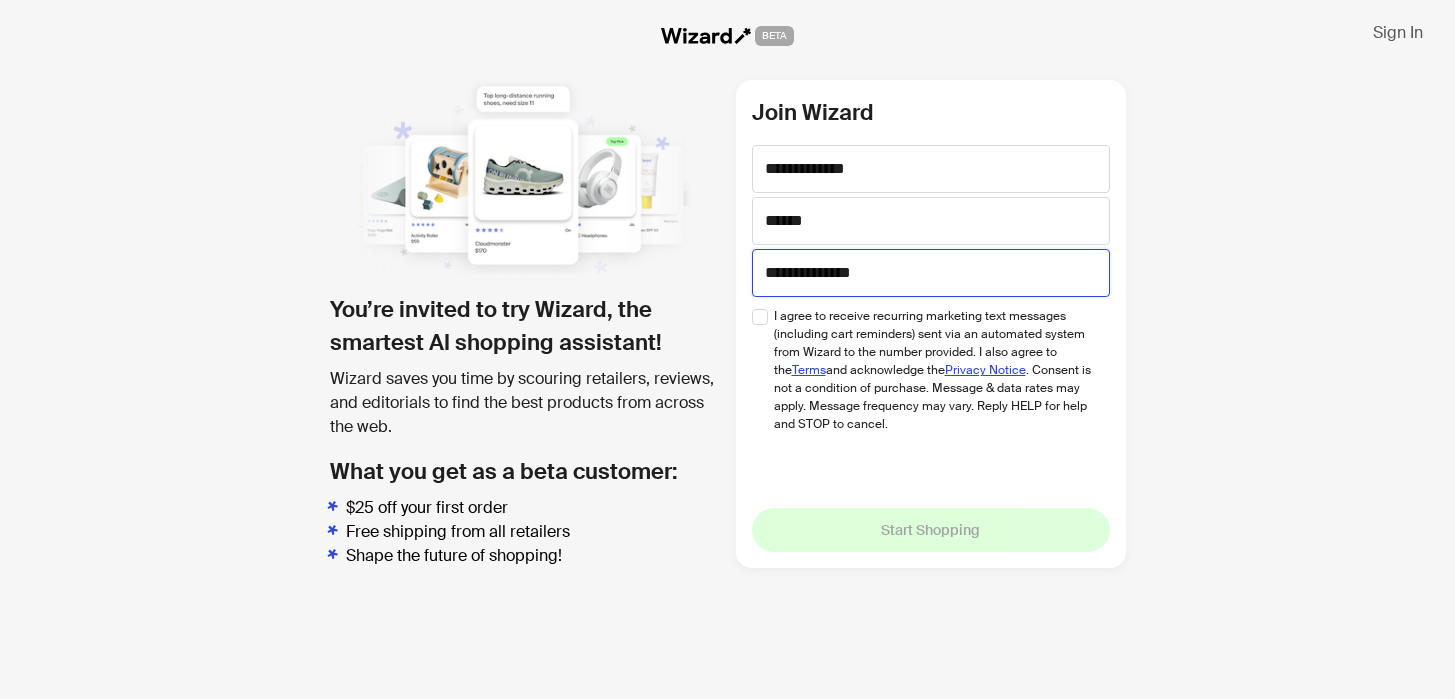 click on "**********" at bounding box center [931, 273] 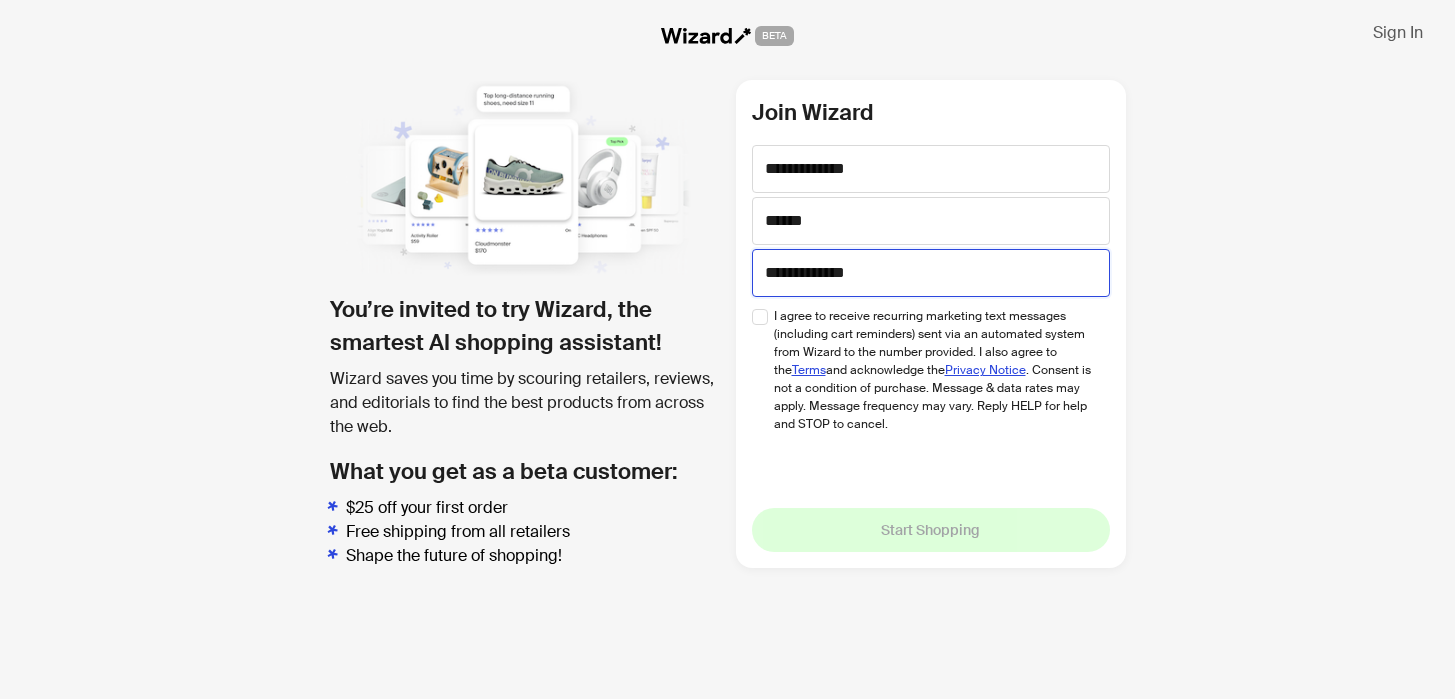 type on "**********" 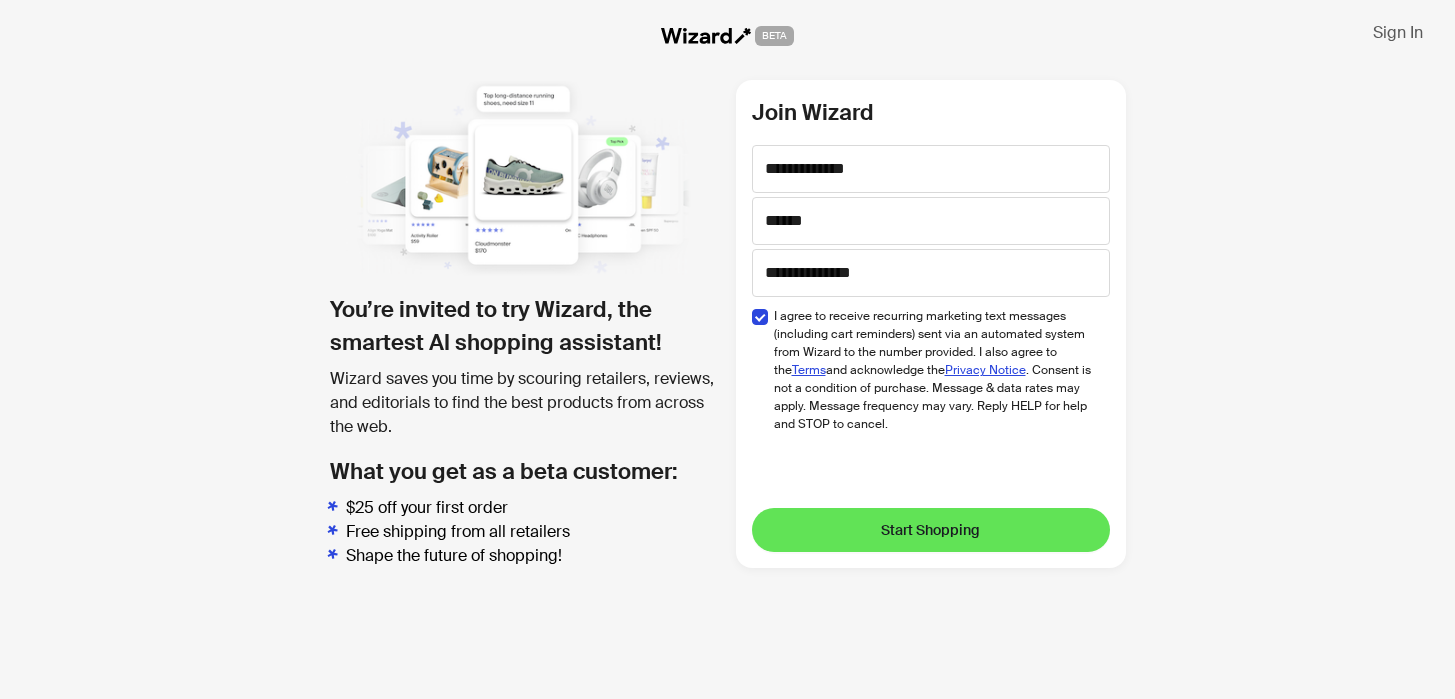 click on "Start Shopping" at bounding box center [931, 530] 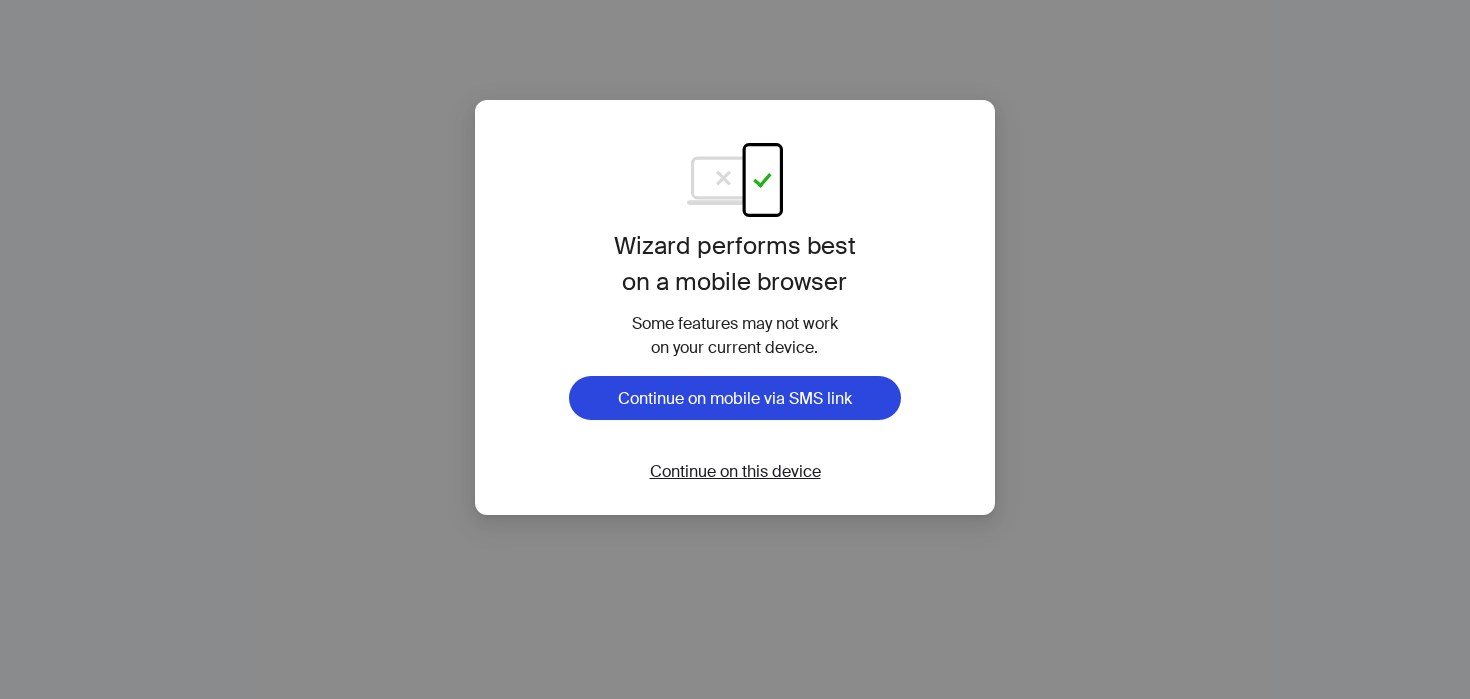 scroll, scrollTop: 0, scrollLeft: 0, axis: both 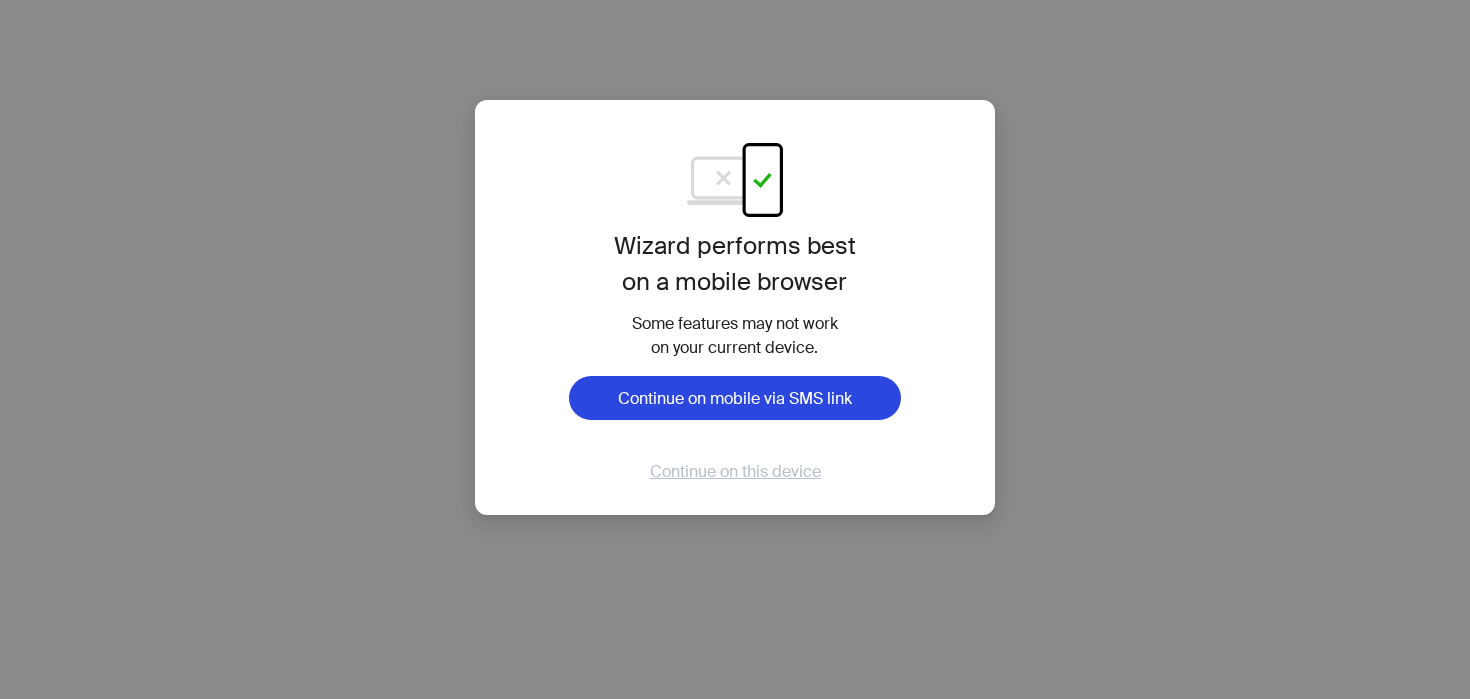 click on "Continue on this device" at bounding box center [735, 471] 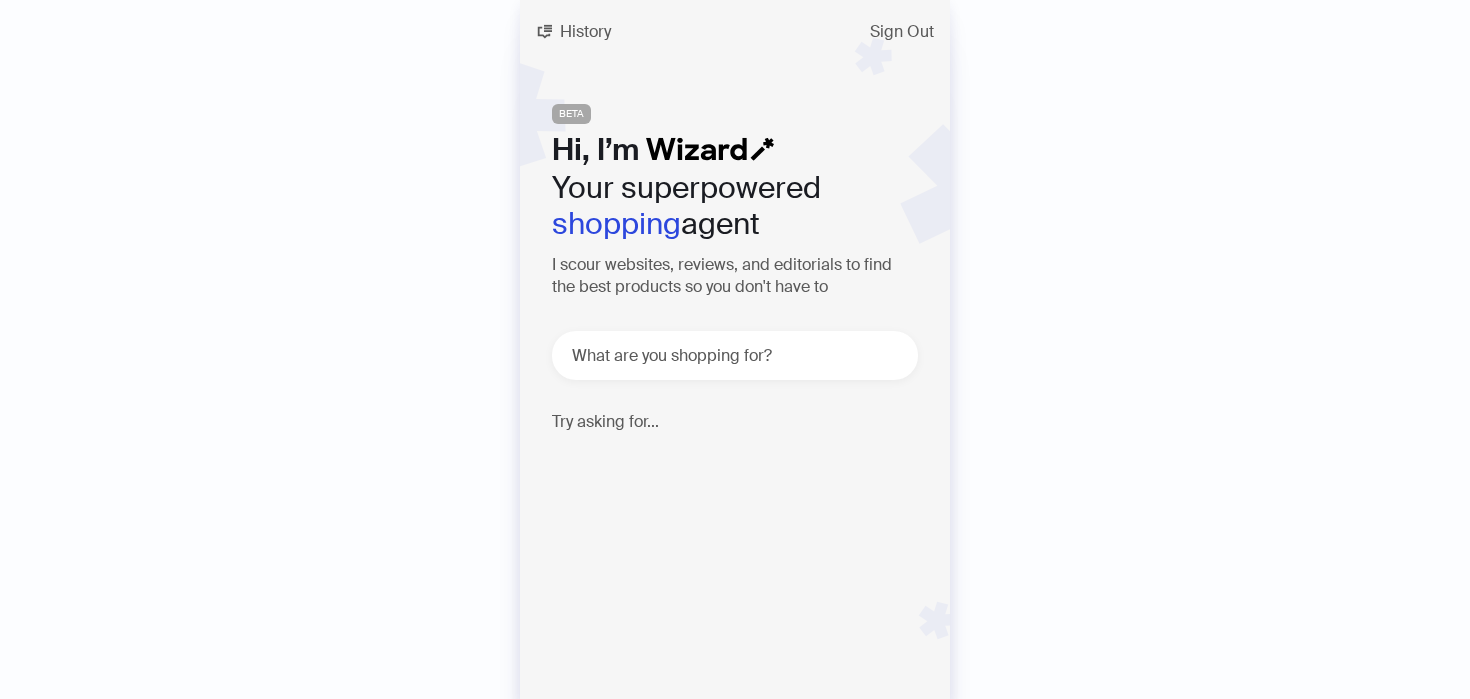 scroll, scrollTop: 0, scrollLeft: 0, axis: both 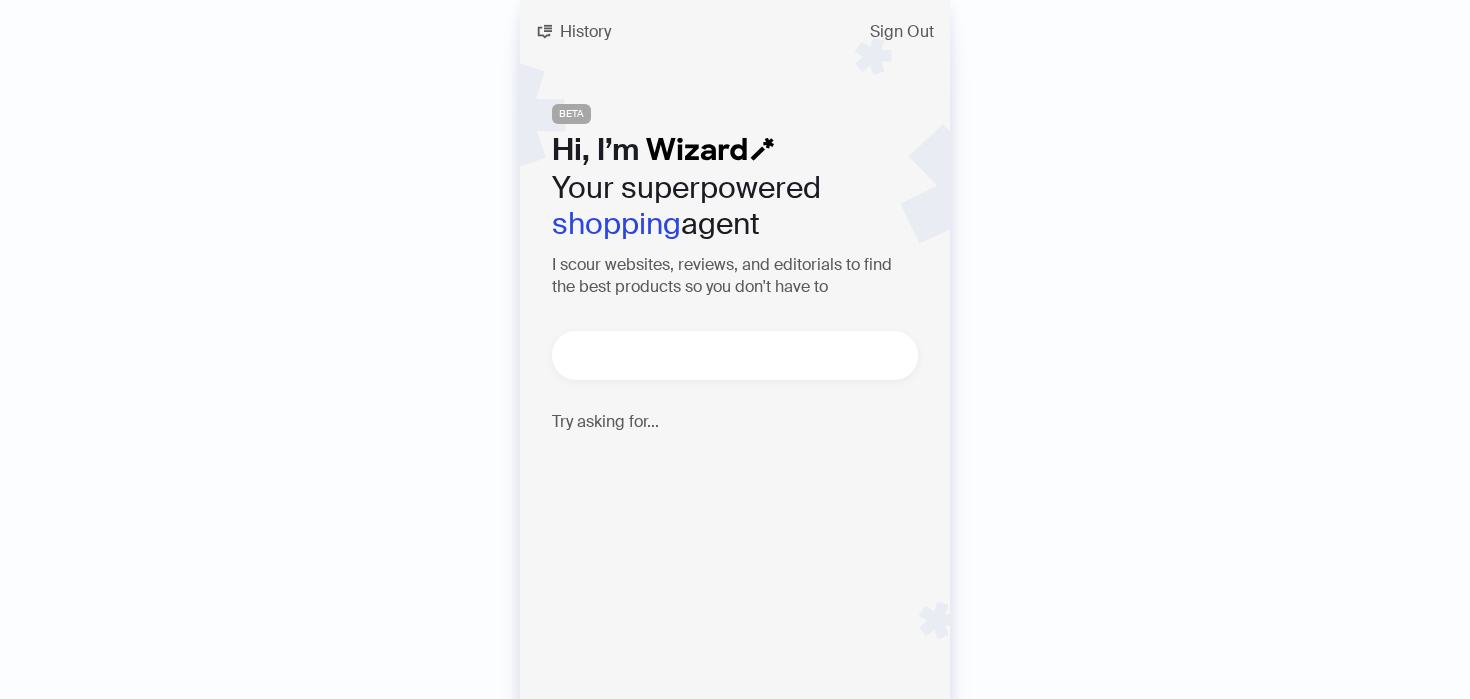 click at bounding box center (743, 355) 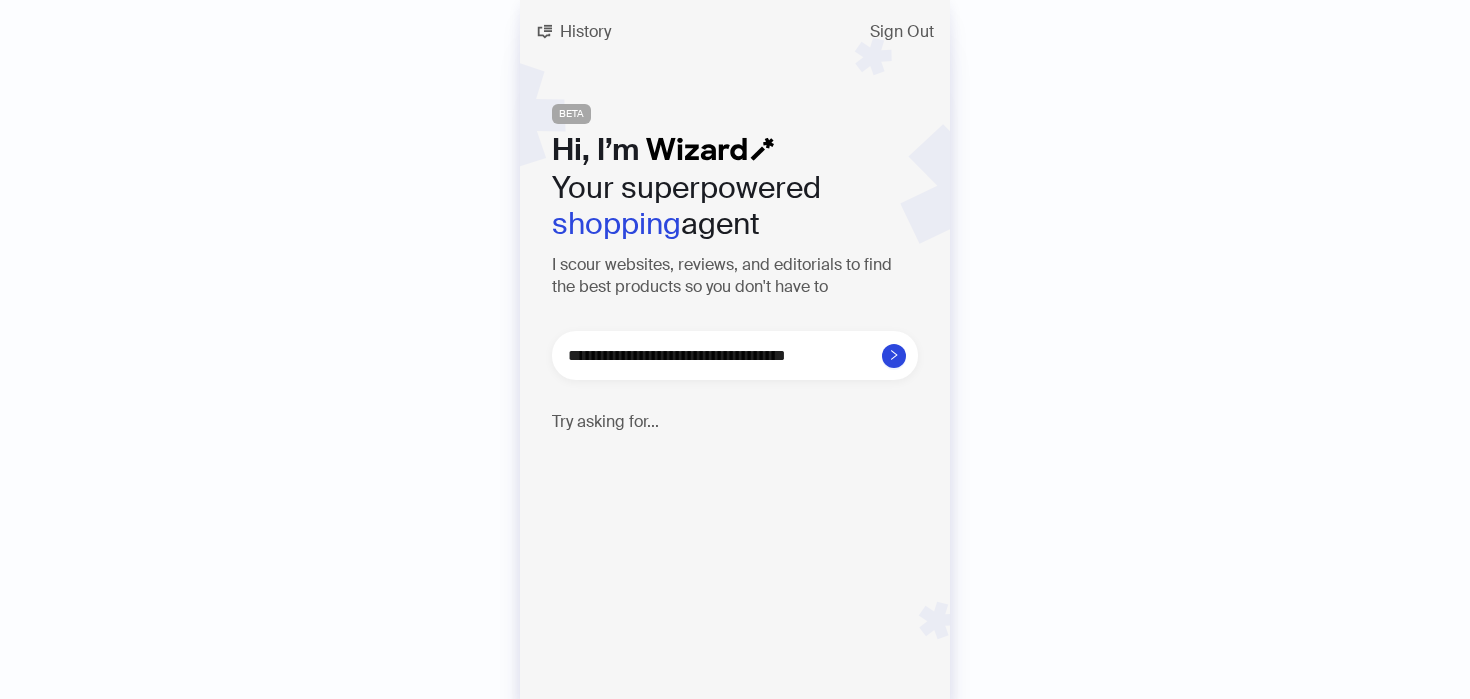 type on "**********" 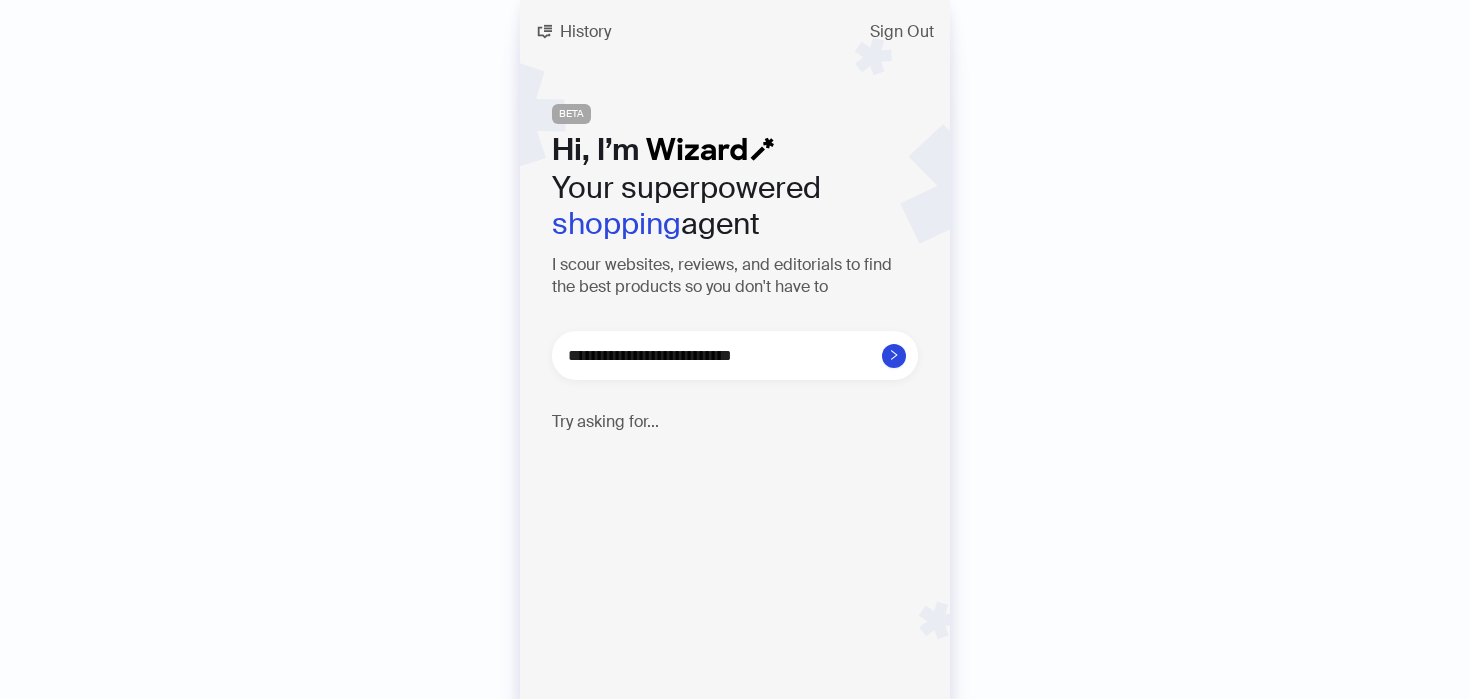 click on "**********" at bounding box center [743, 355] 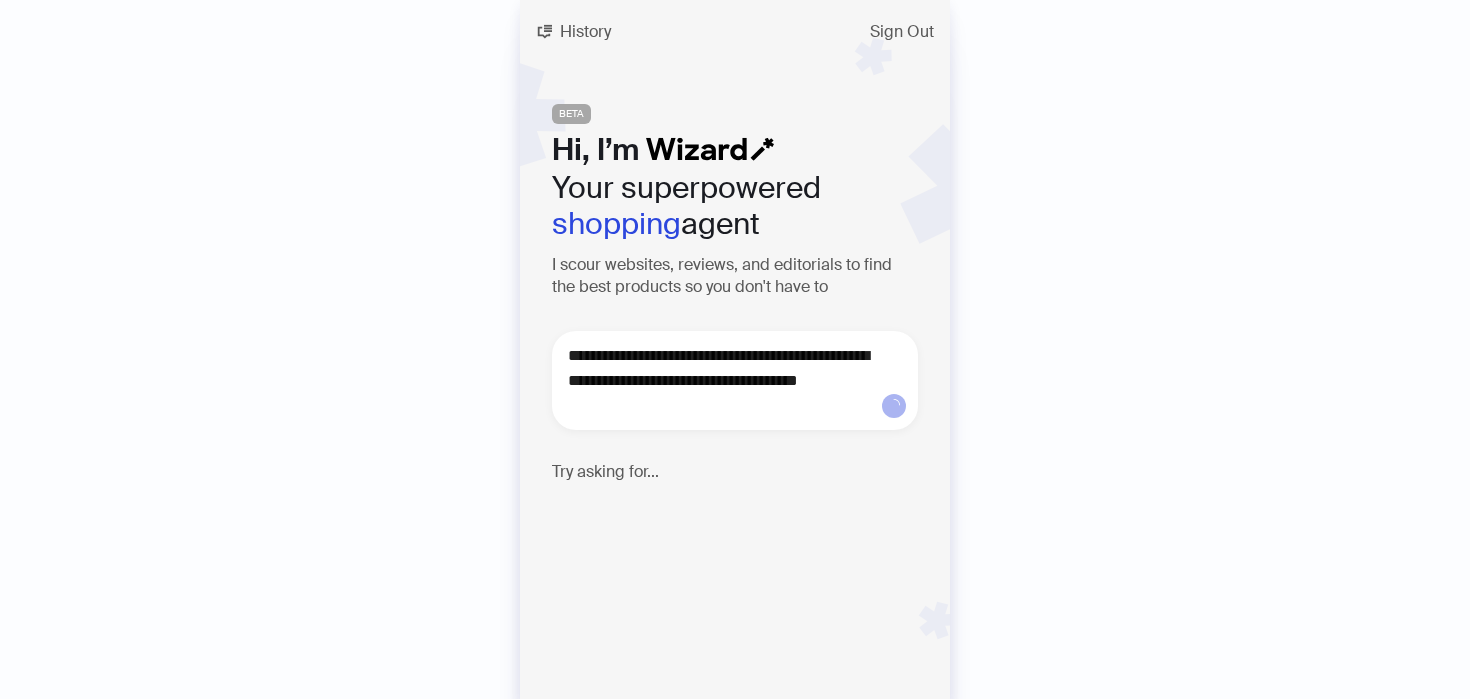type on "**********" 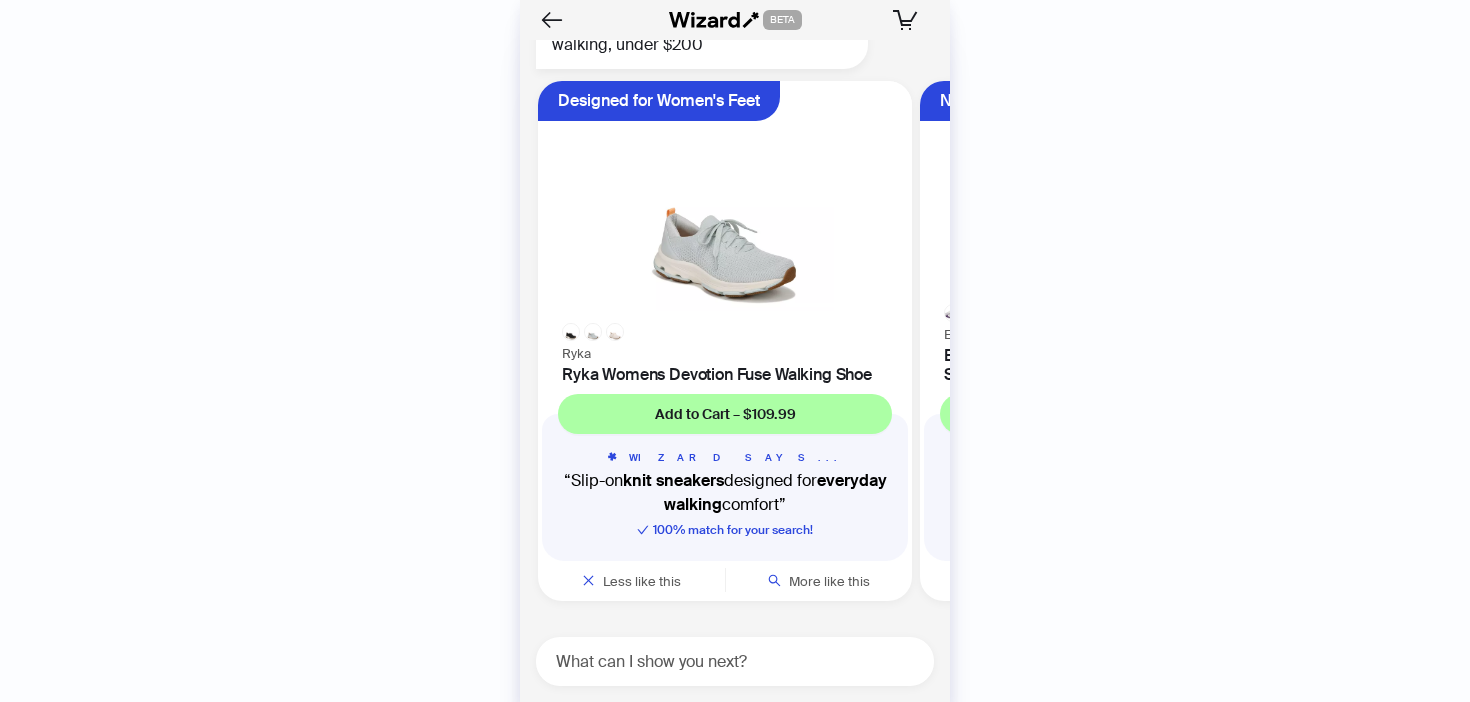 scroll, scrollTop: 215, scrollLeft: 0, axis: vertical 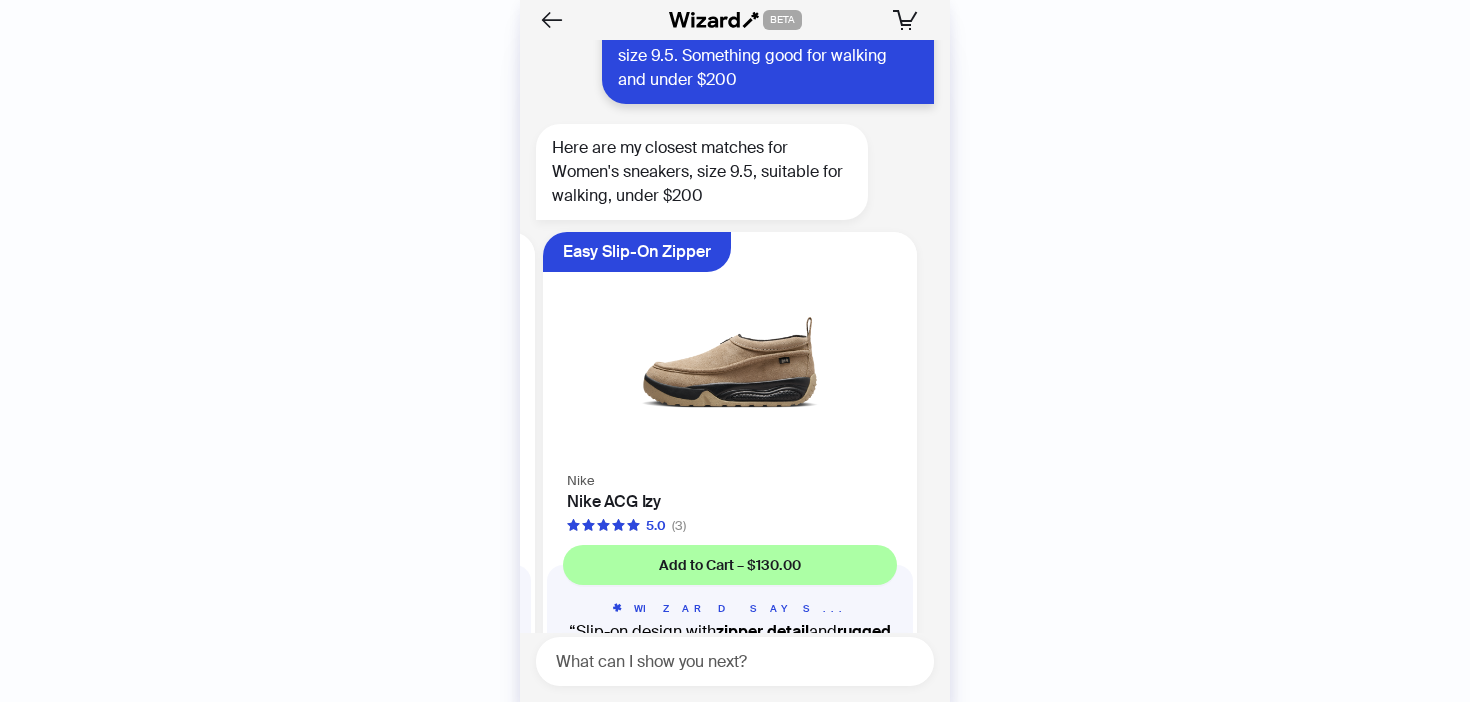 click at bounding box center [730, 350] 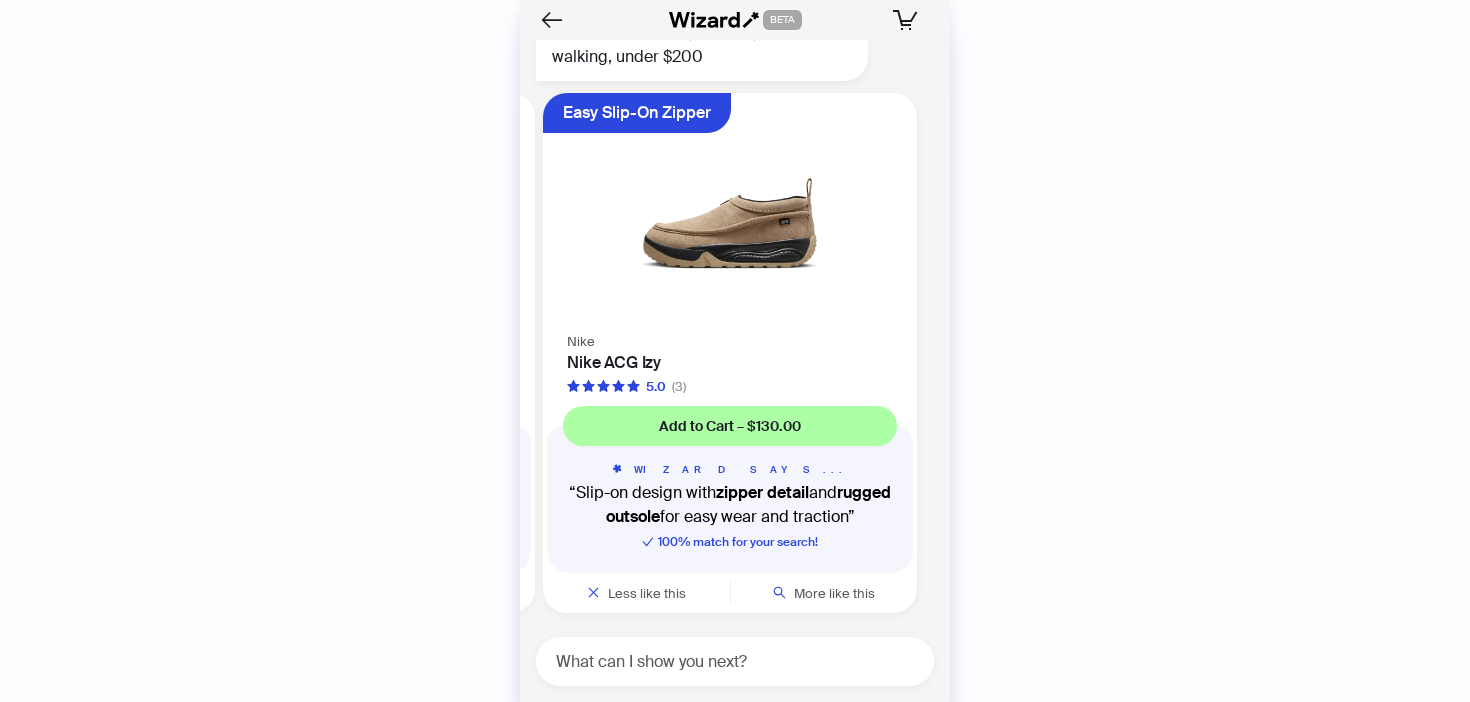 scroll, scrollTop: 204, scrollLeft: 0, axis: vertical 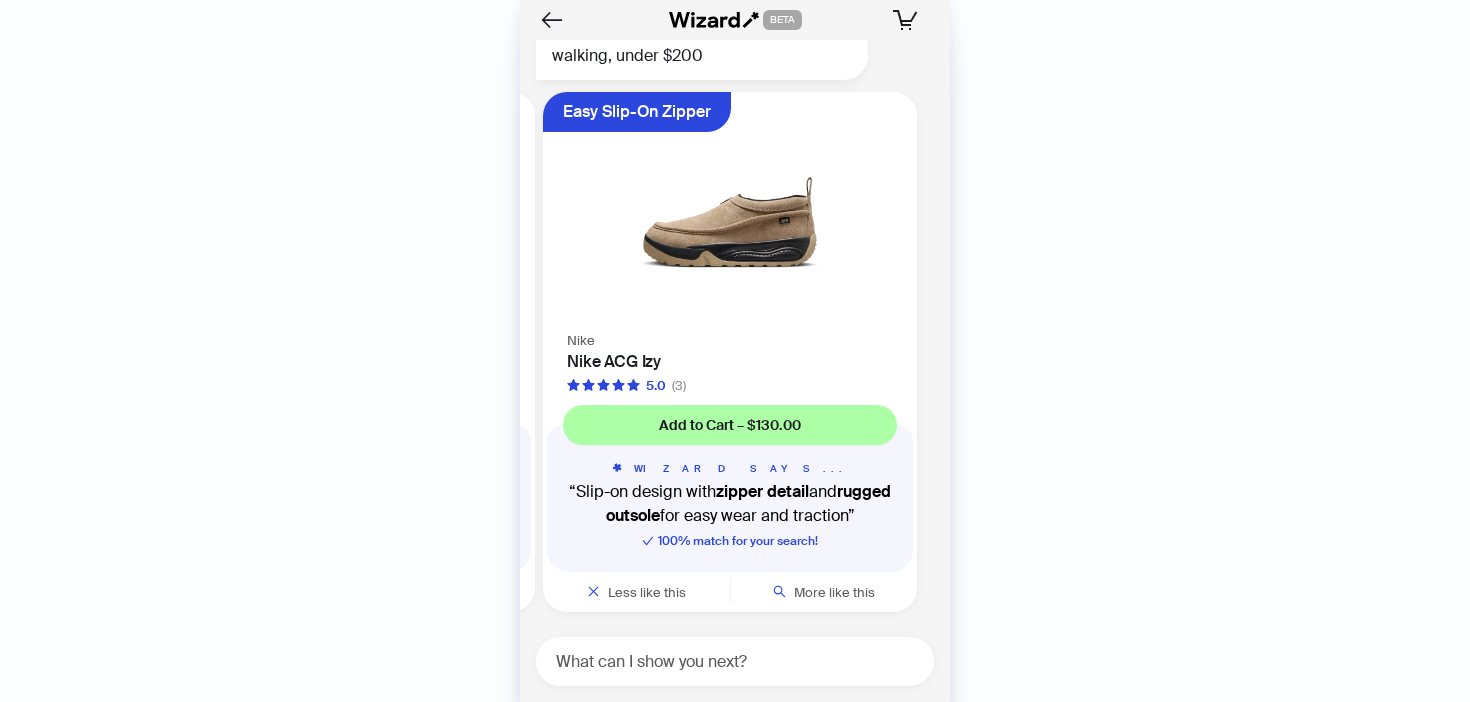 click at bounding box center [730, 210] 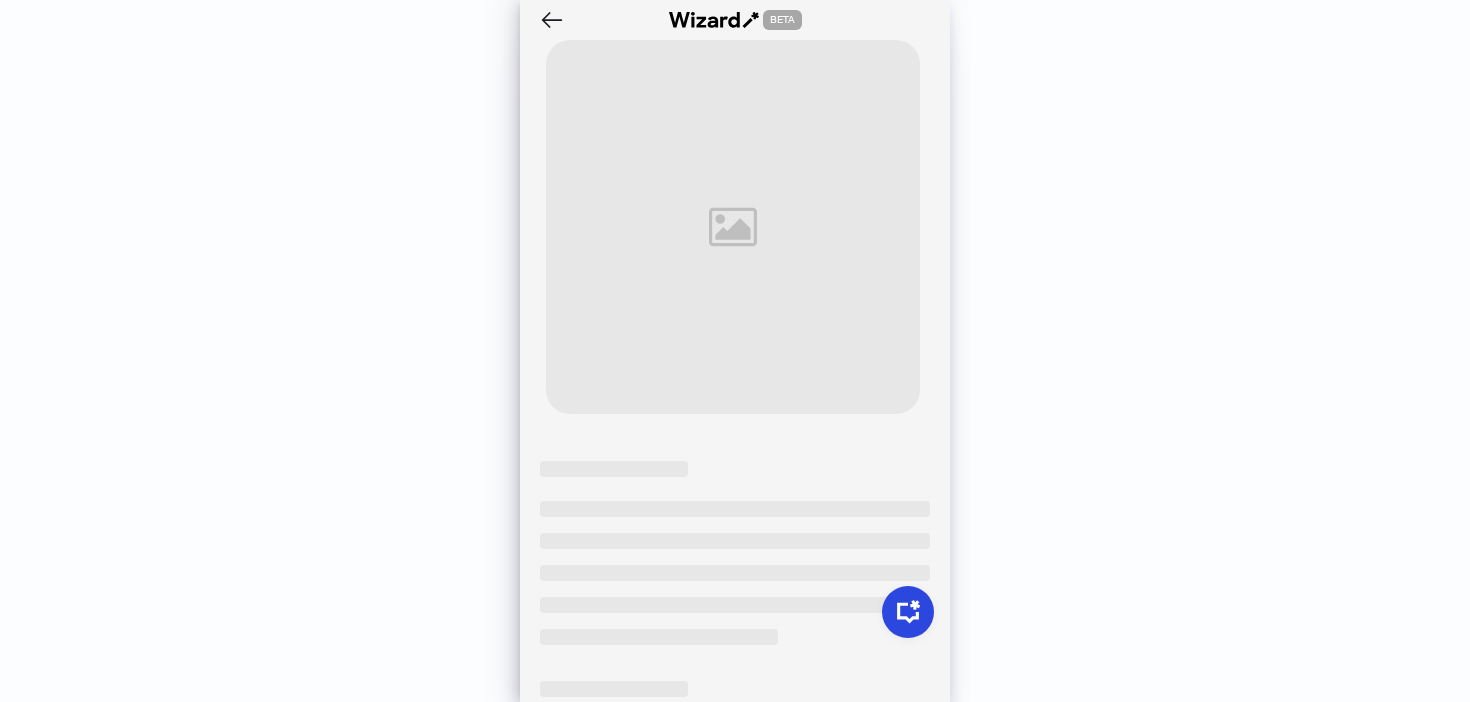 scroll, scrollTop: 215, scrollLeft: 0, axis: vertical 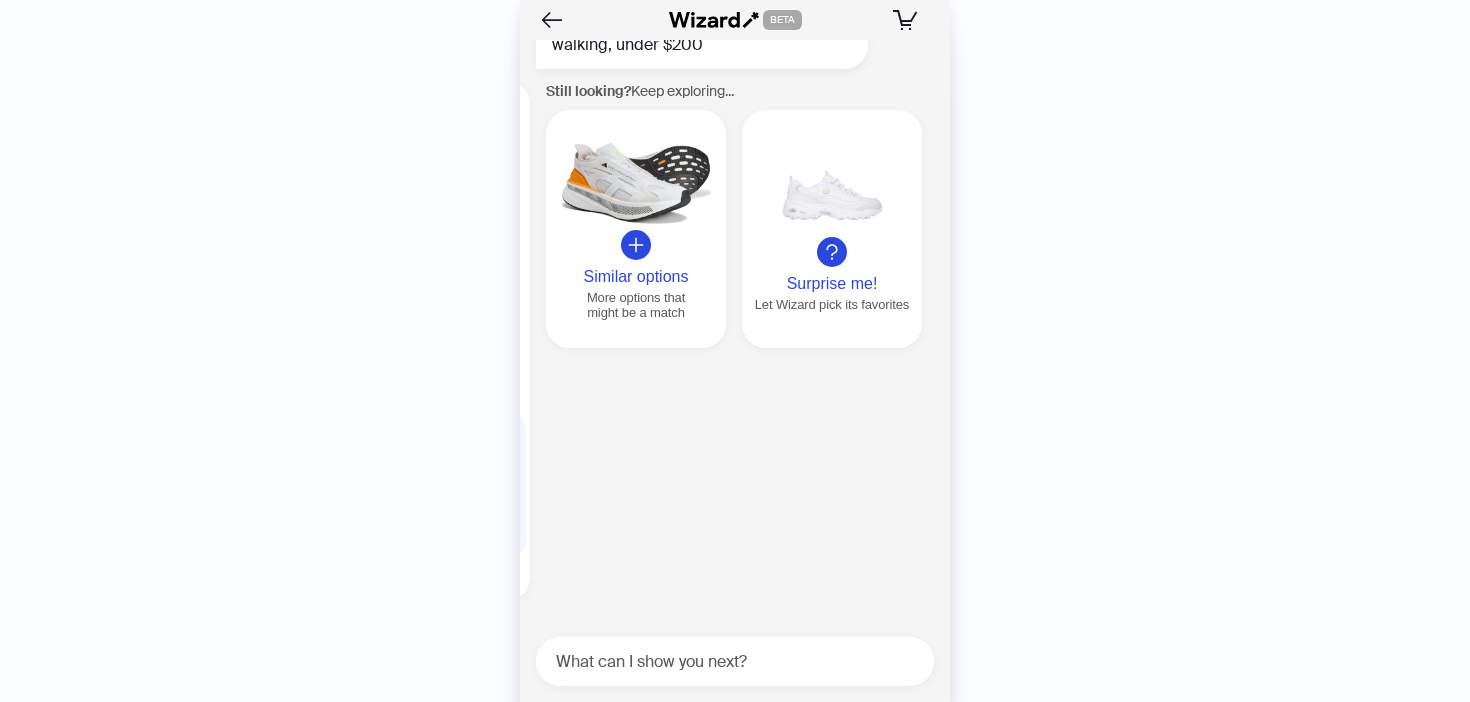 click on "Similar options More options that might be a match" at bounding box center (636, 229) 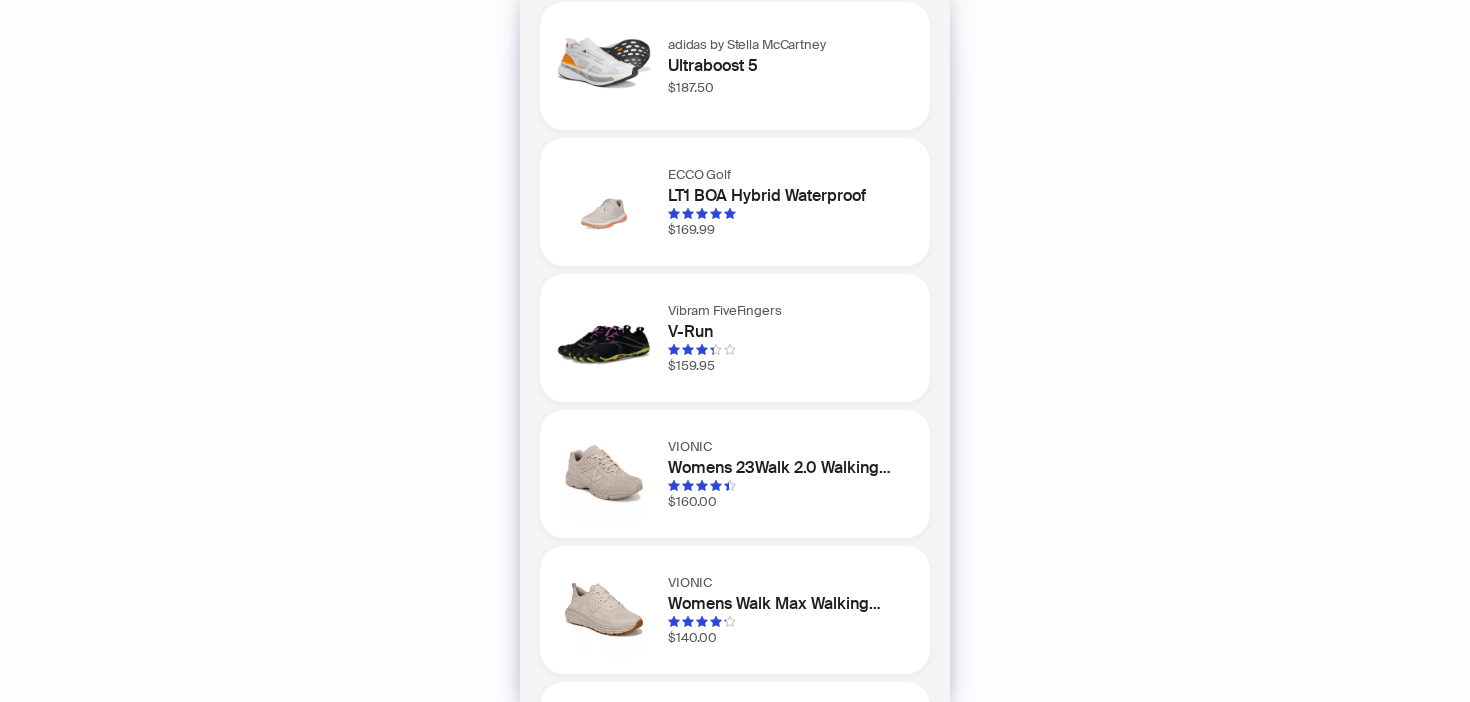 scroll, scrollTop: 0, scrollLeft: 0, axis: both 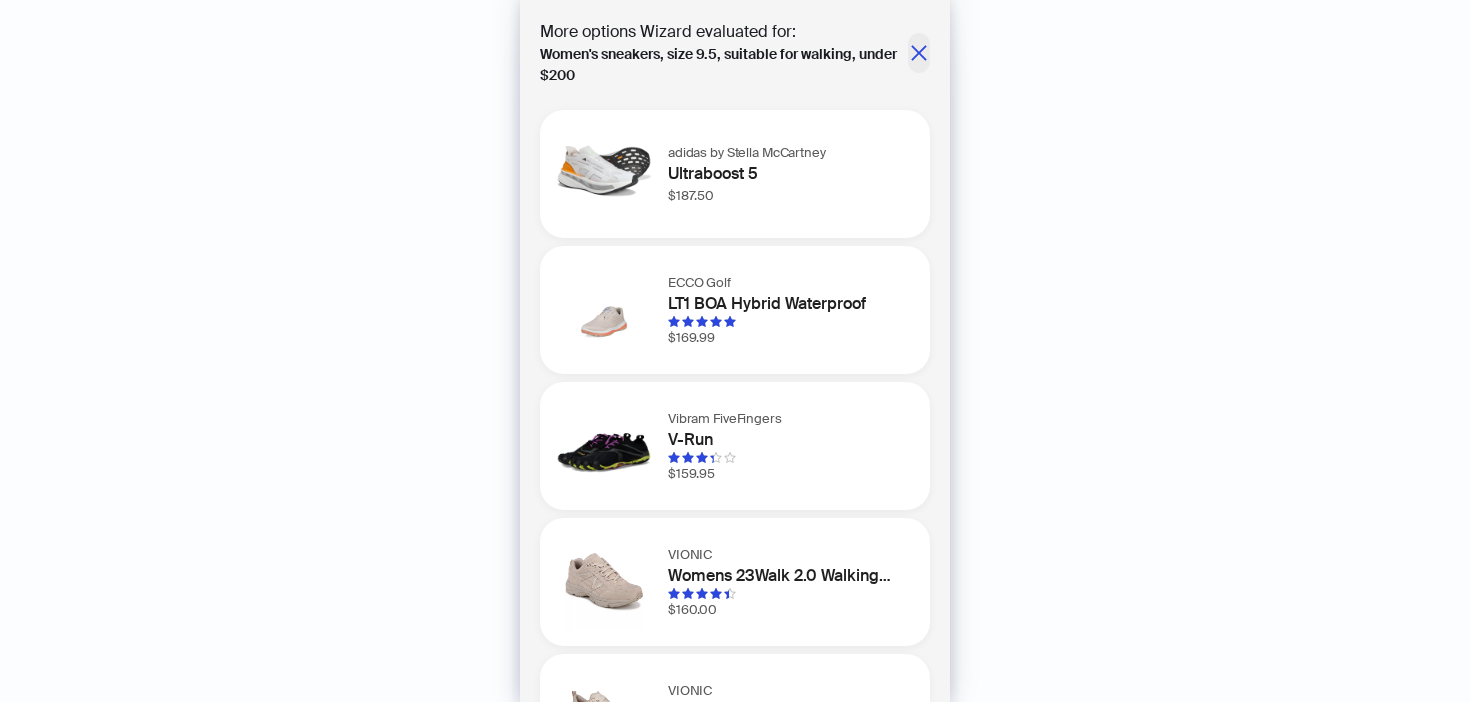 click 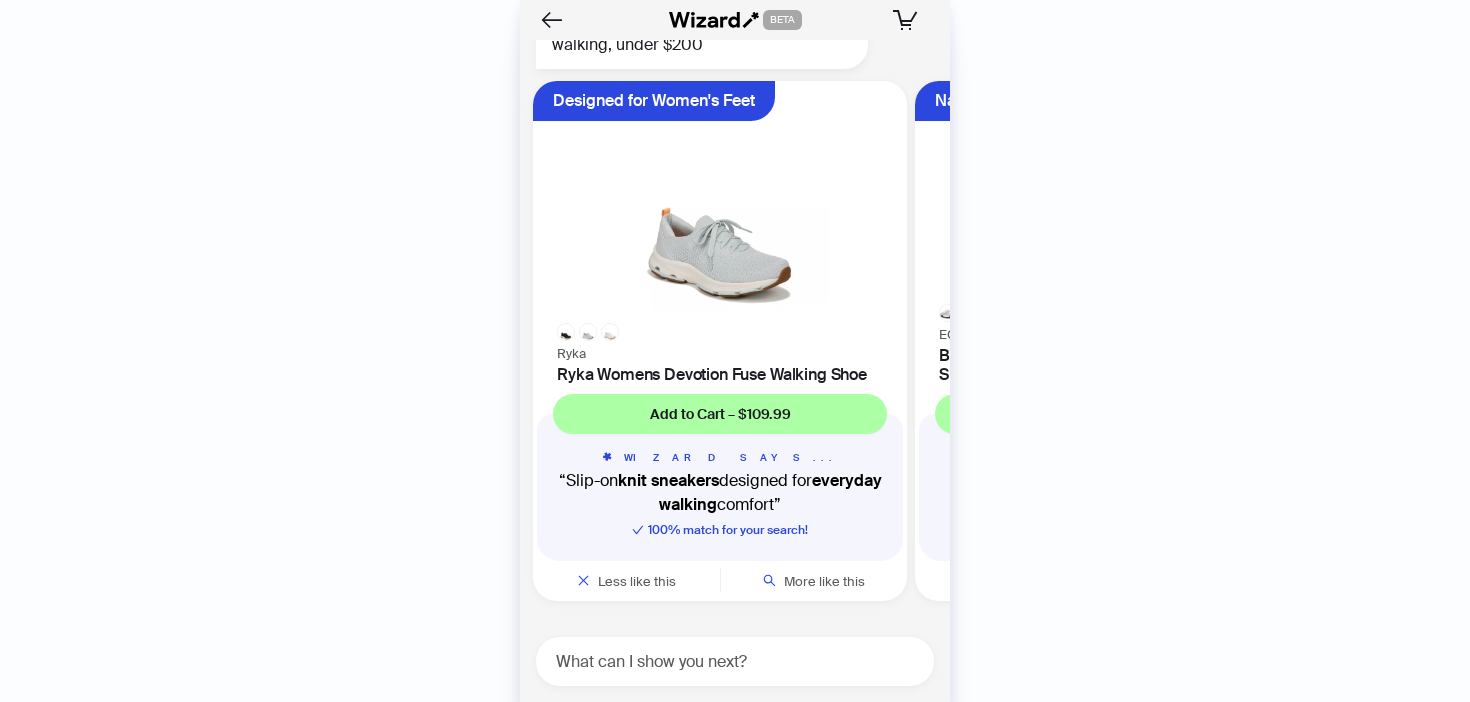 scroll, scrollTop: 0, scrollLeft: 0, axis: both 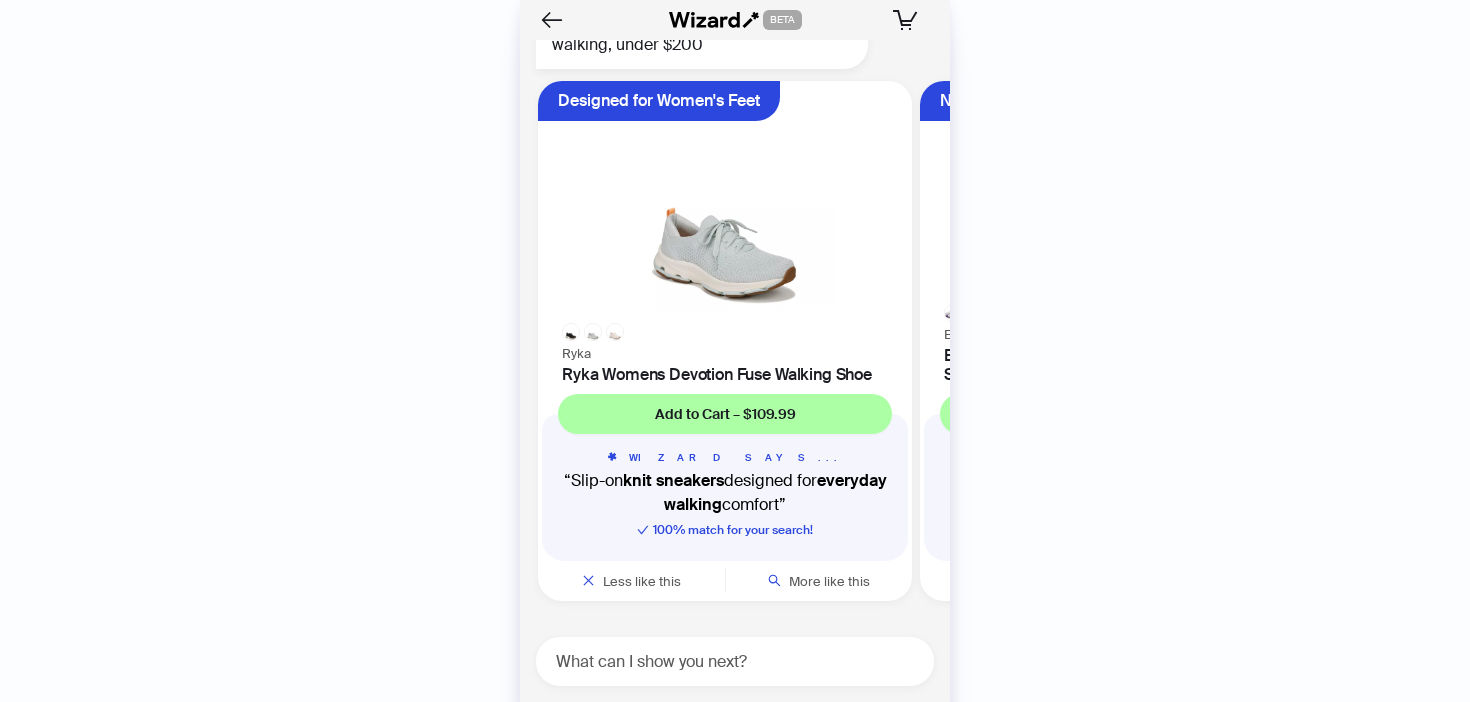 click at bounding box center (725, 202) 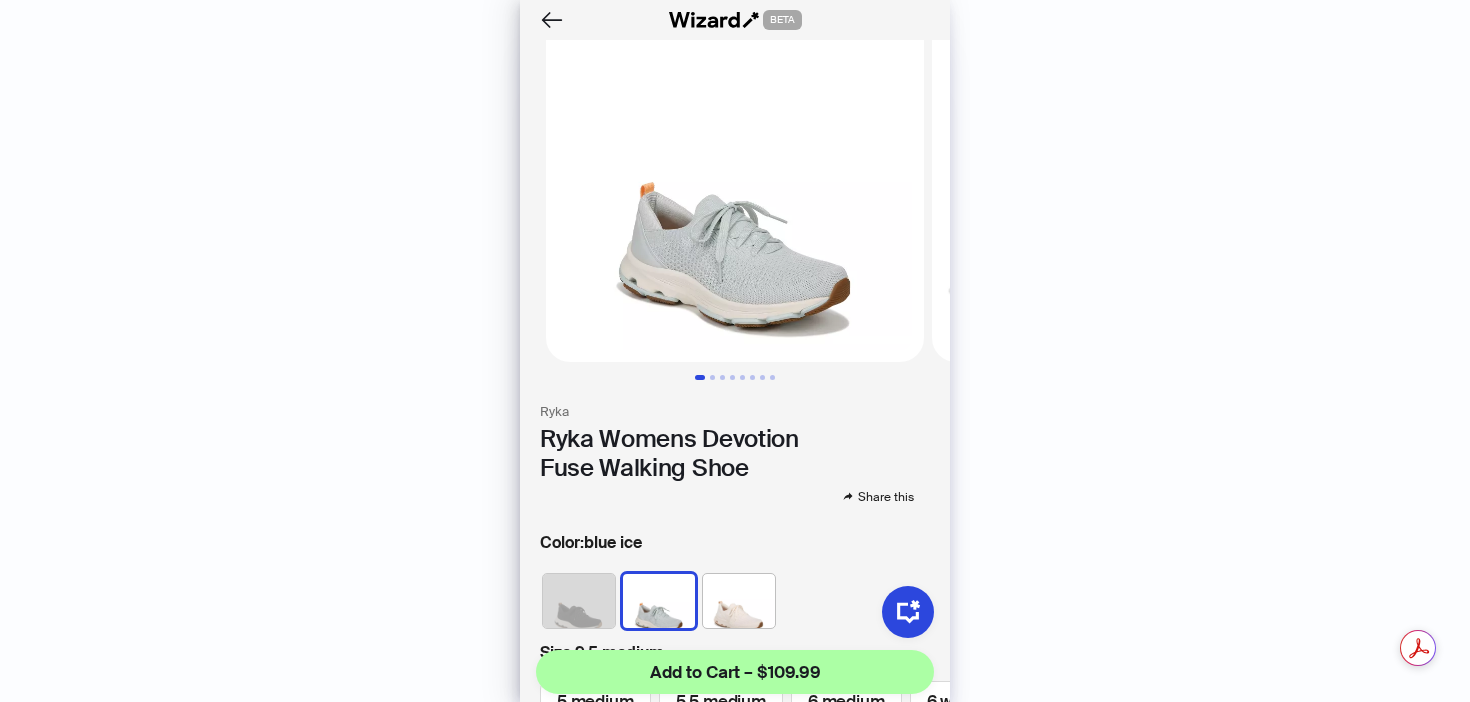 scroll, scrollTop: 79, scrollLeft: 0, axis: vertical 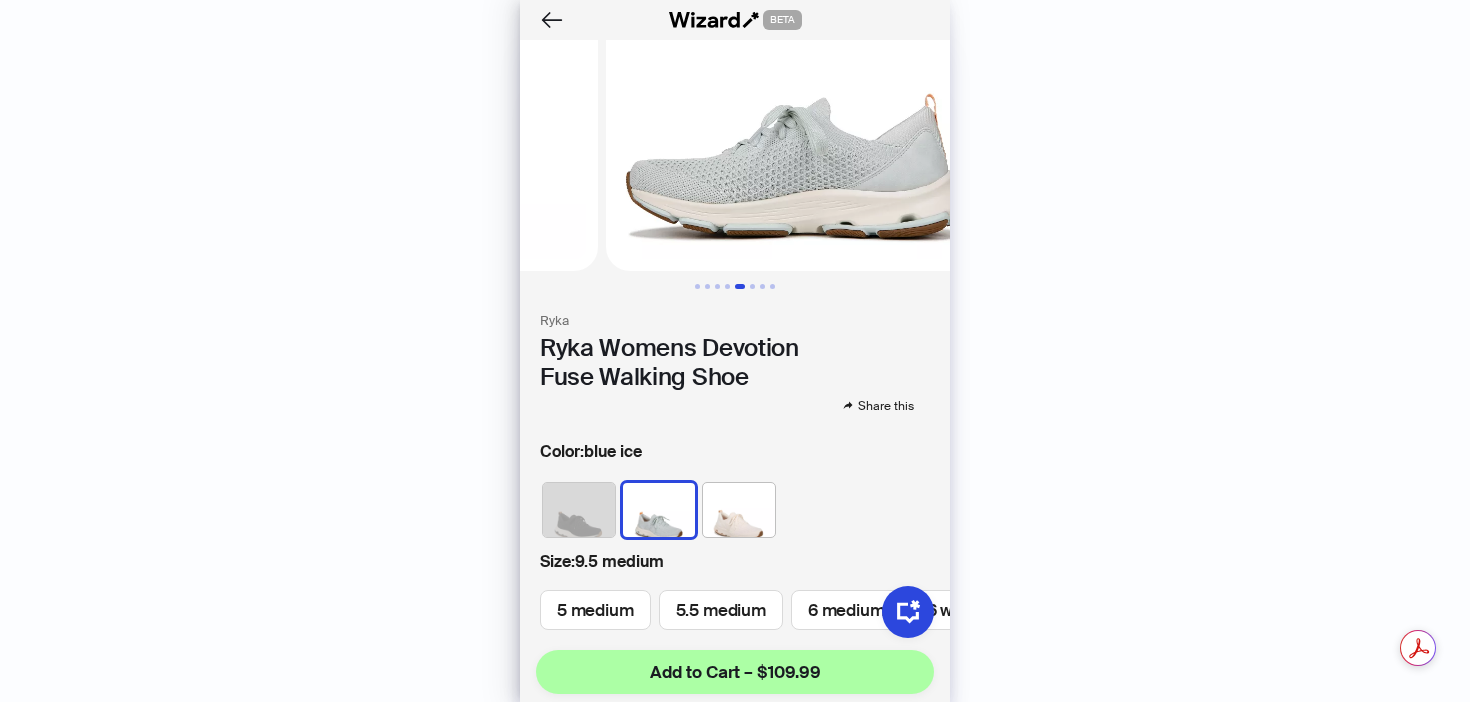 click at bounding box center (579, 510) 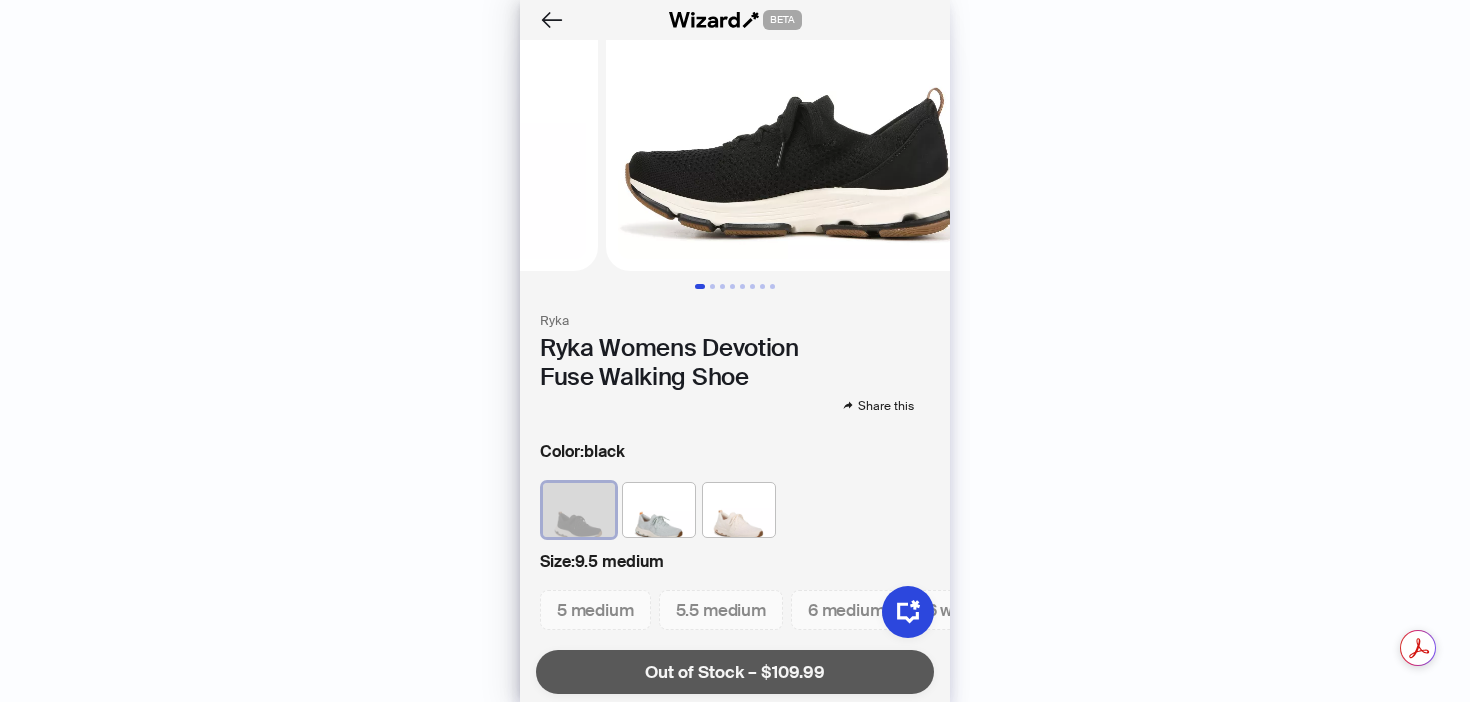 scroll, scrollTop: 0, scrollLeft: 0, axis: both 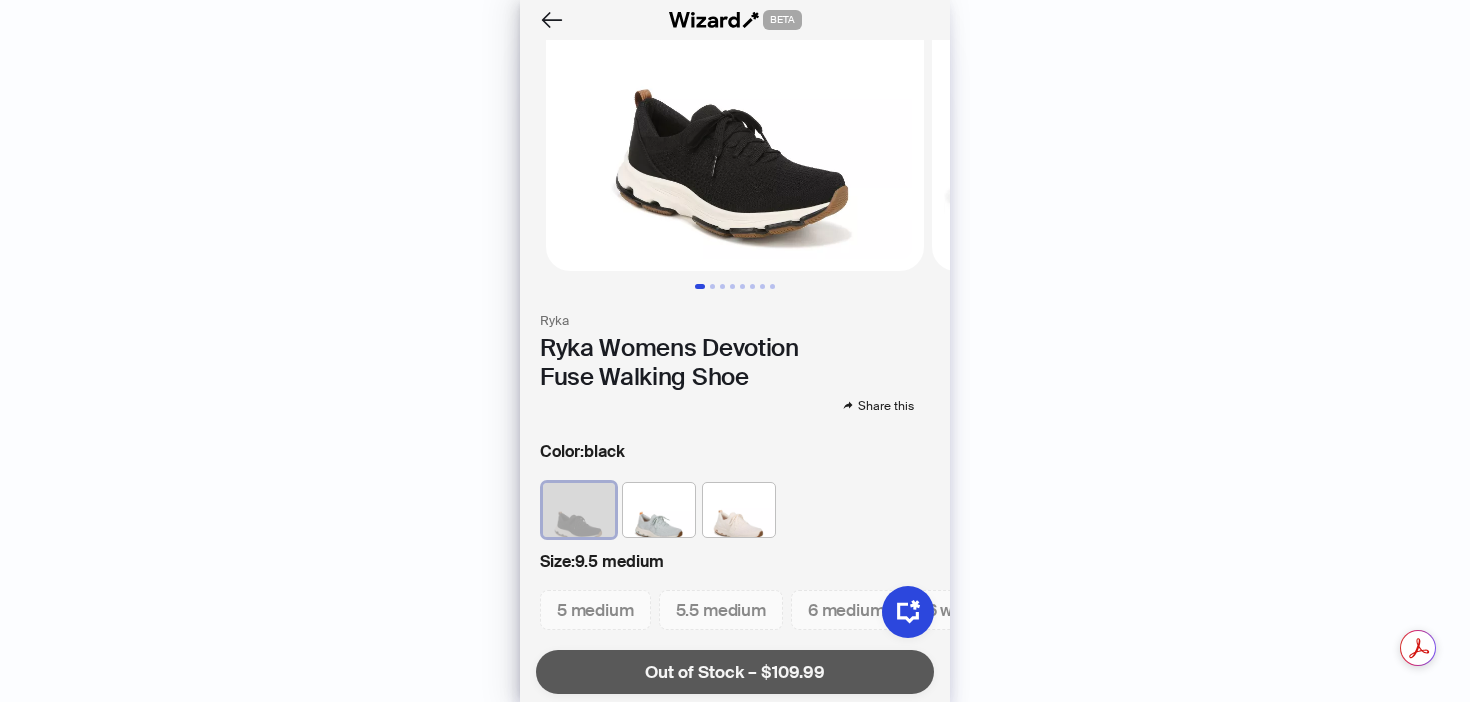 click at bounding box center (659, 510) 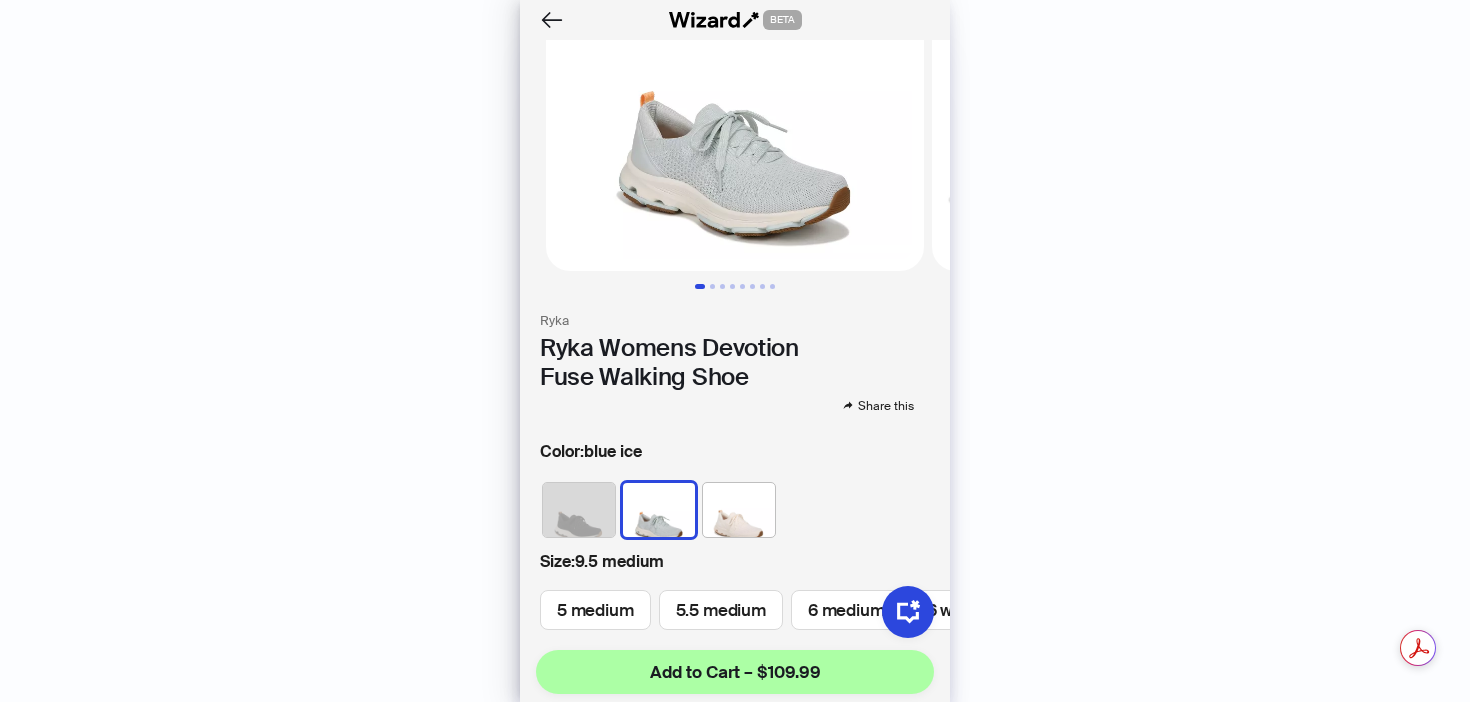 click at bounding box center (739, 510) 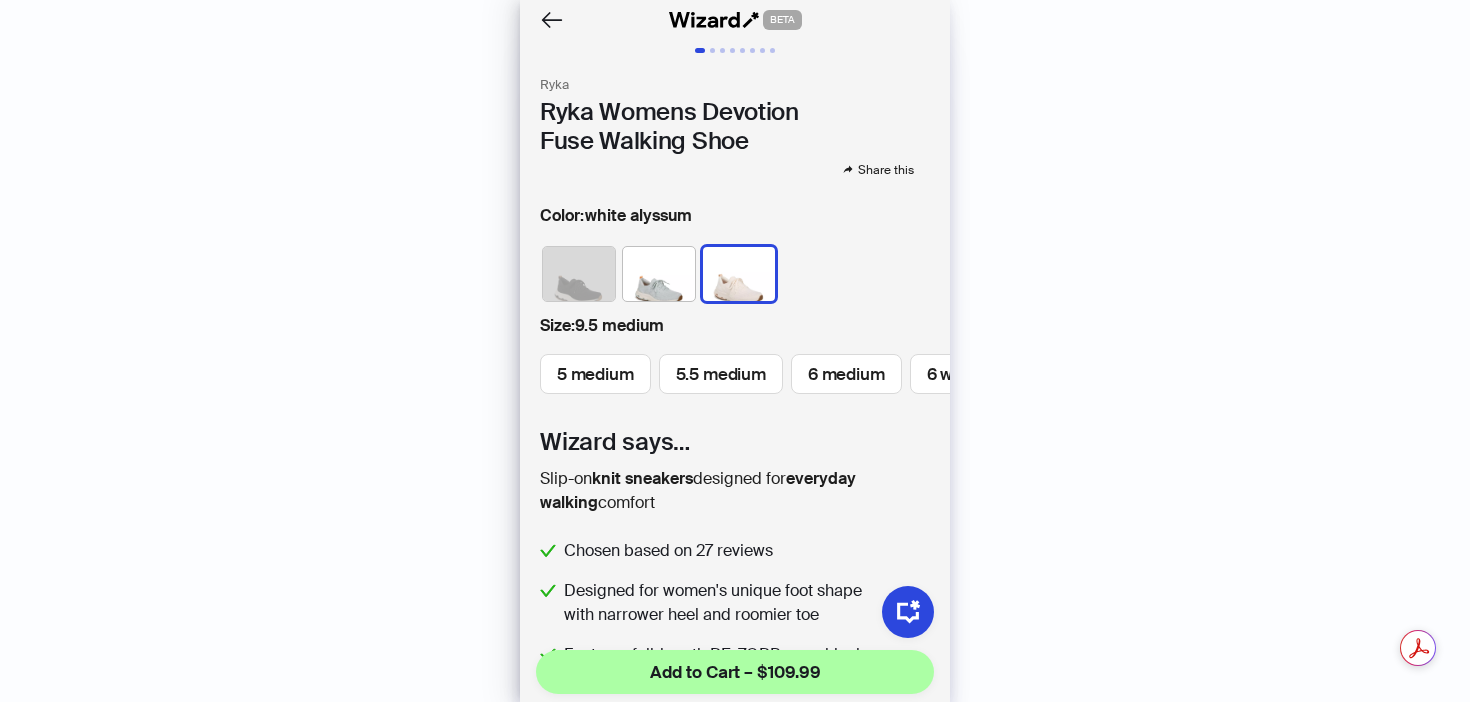 scroll, scrollTop: 430, scrollLeft: 0, axis: vertical 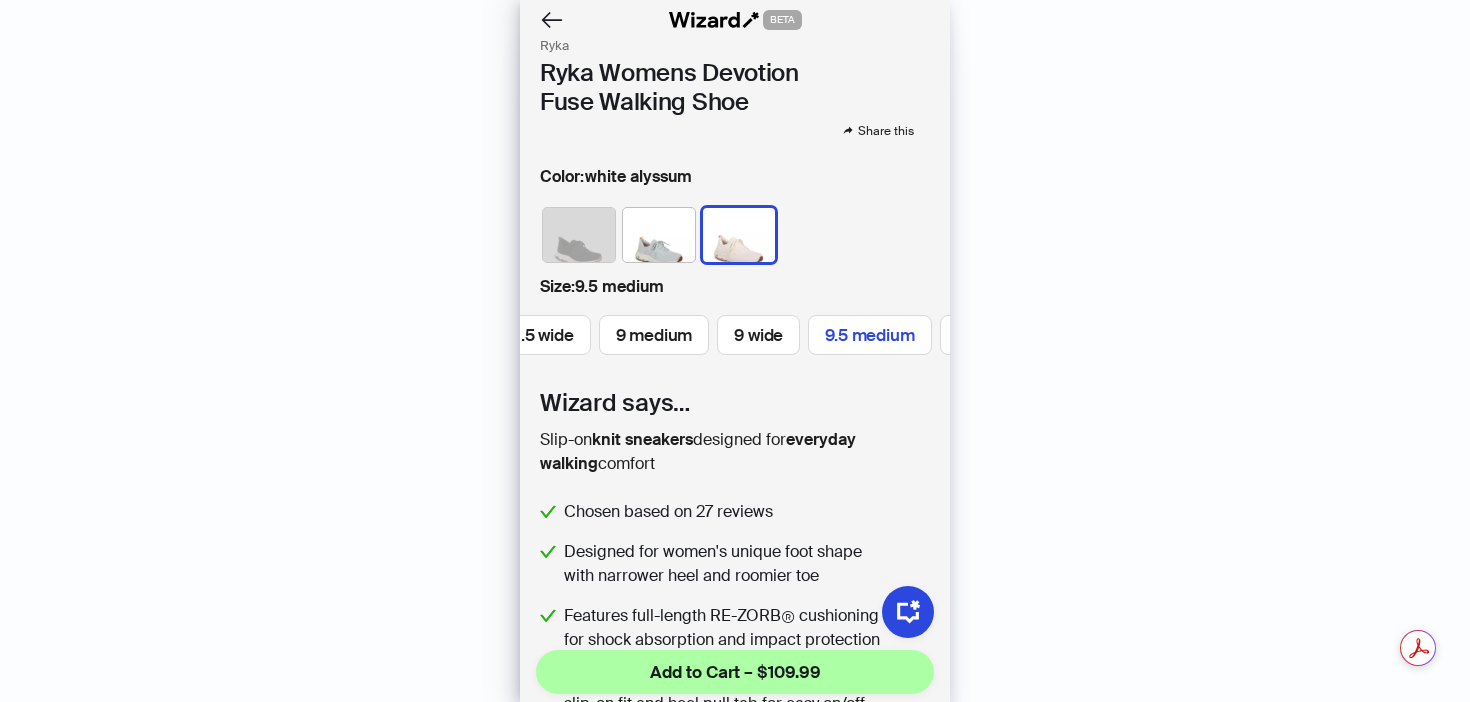click on "9.5 medium" at bounding box center [869, 335] 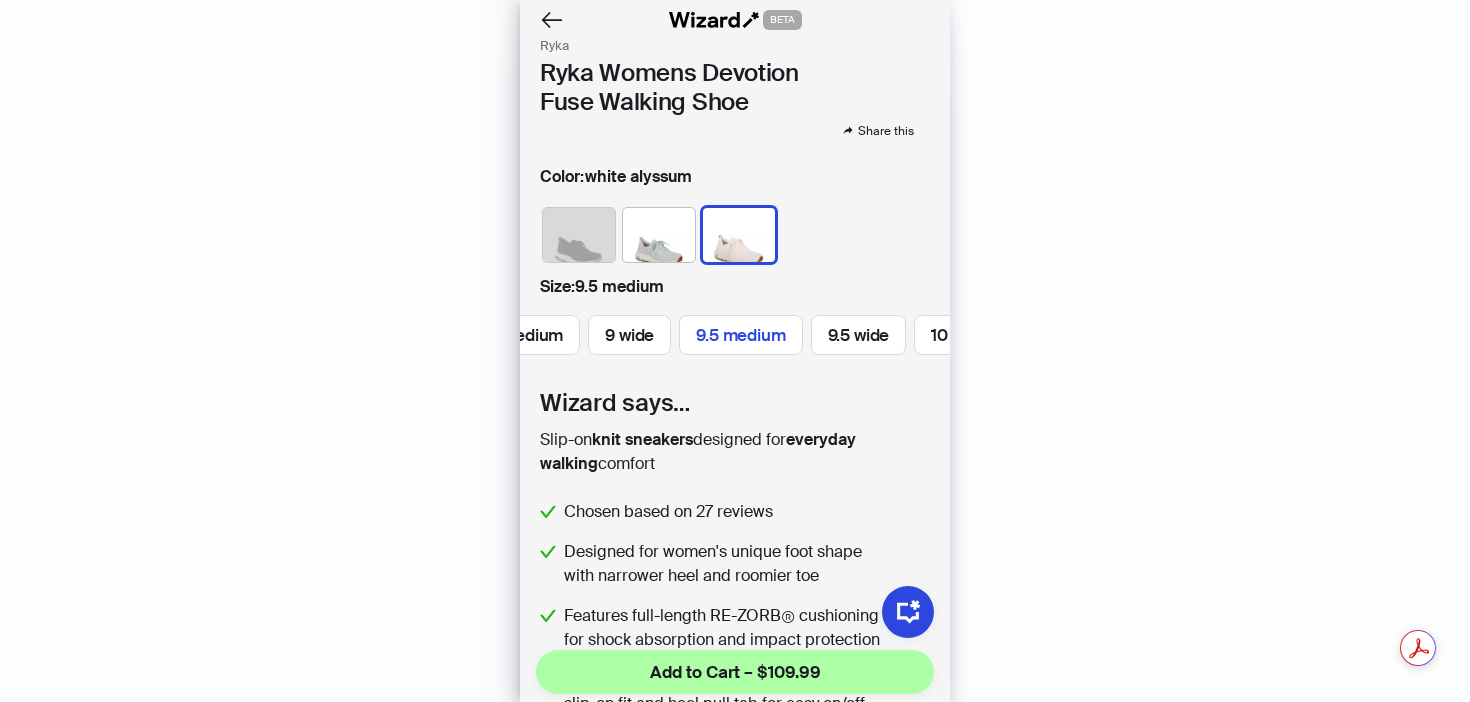 scroll, scrollTop: 0, scrollLeft: 1676, axis: horizontal 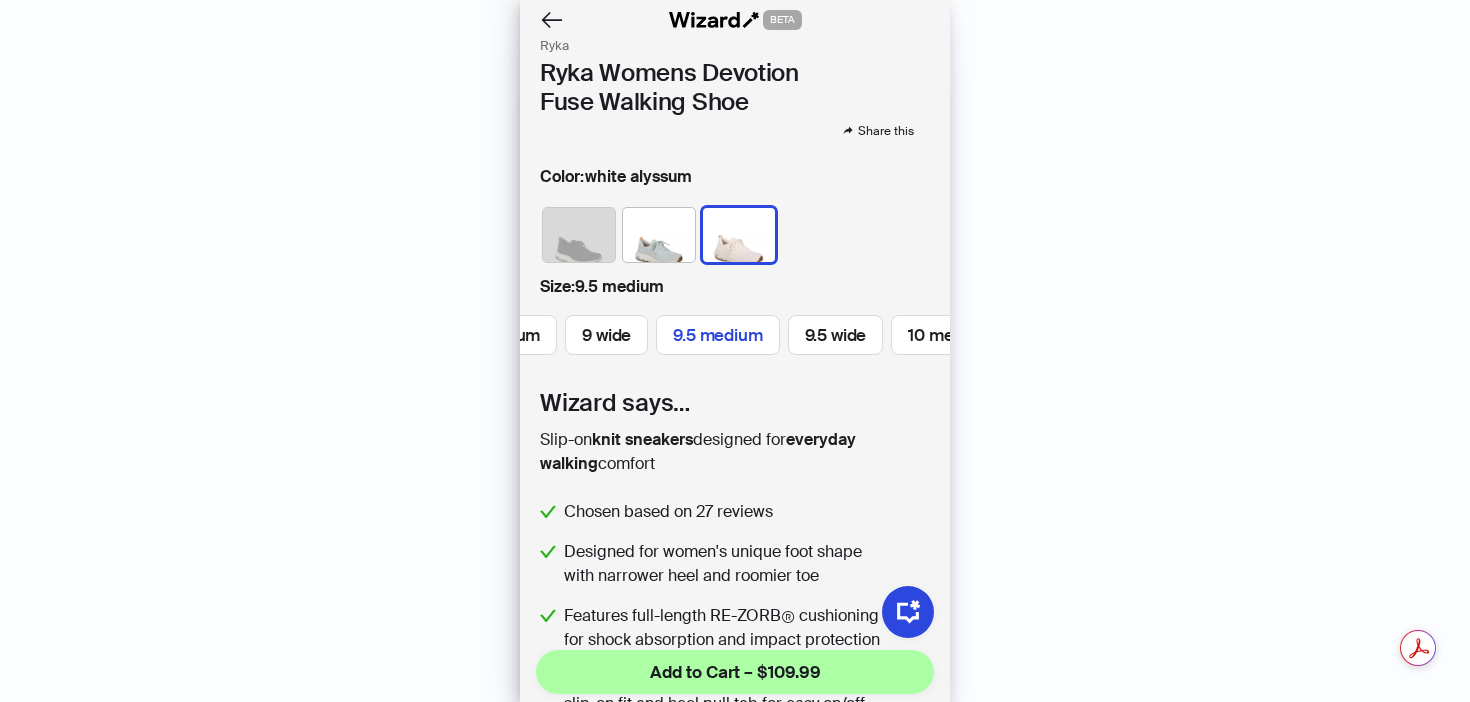 click on "9.5 medium" at bounding box center [717, 335] 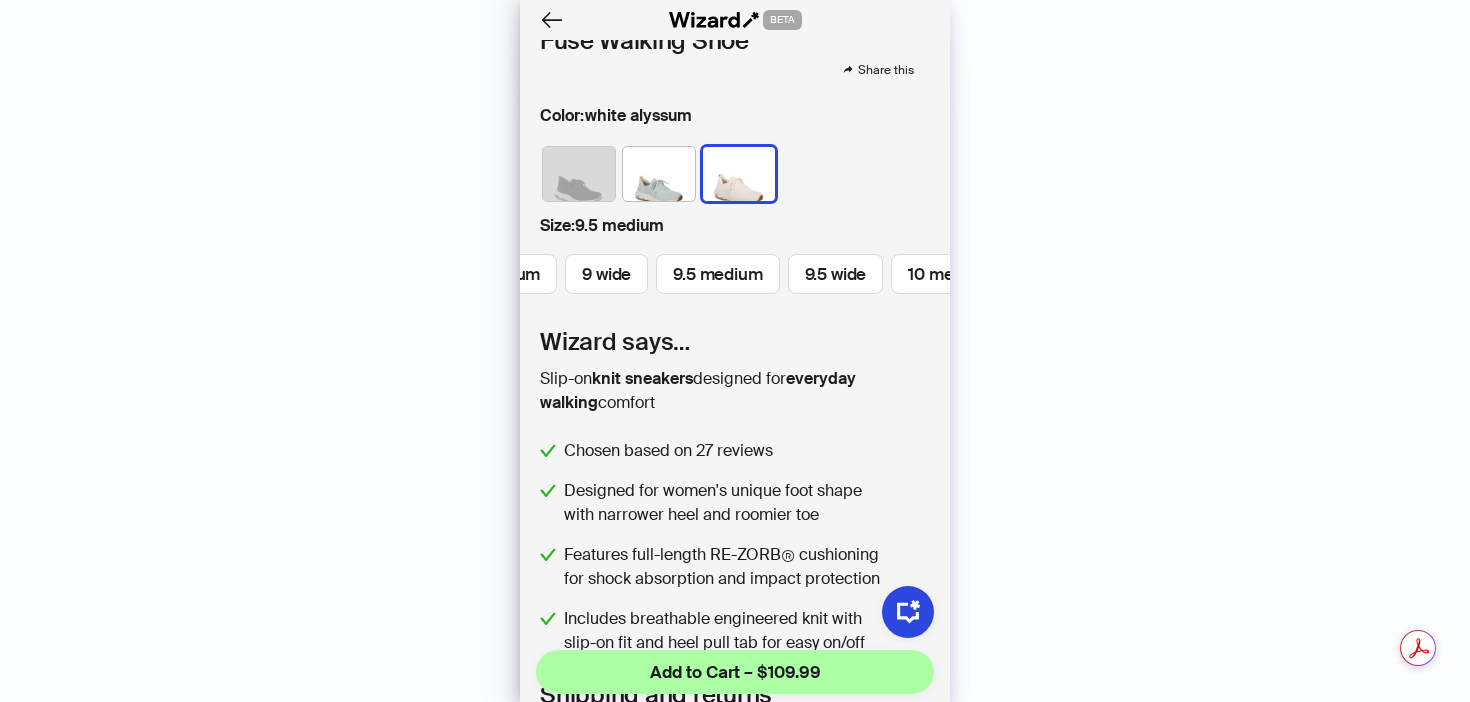 scroll, scrollTop: 434, scrollLeft: 0, axis: vertical 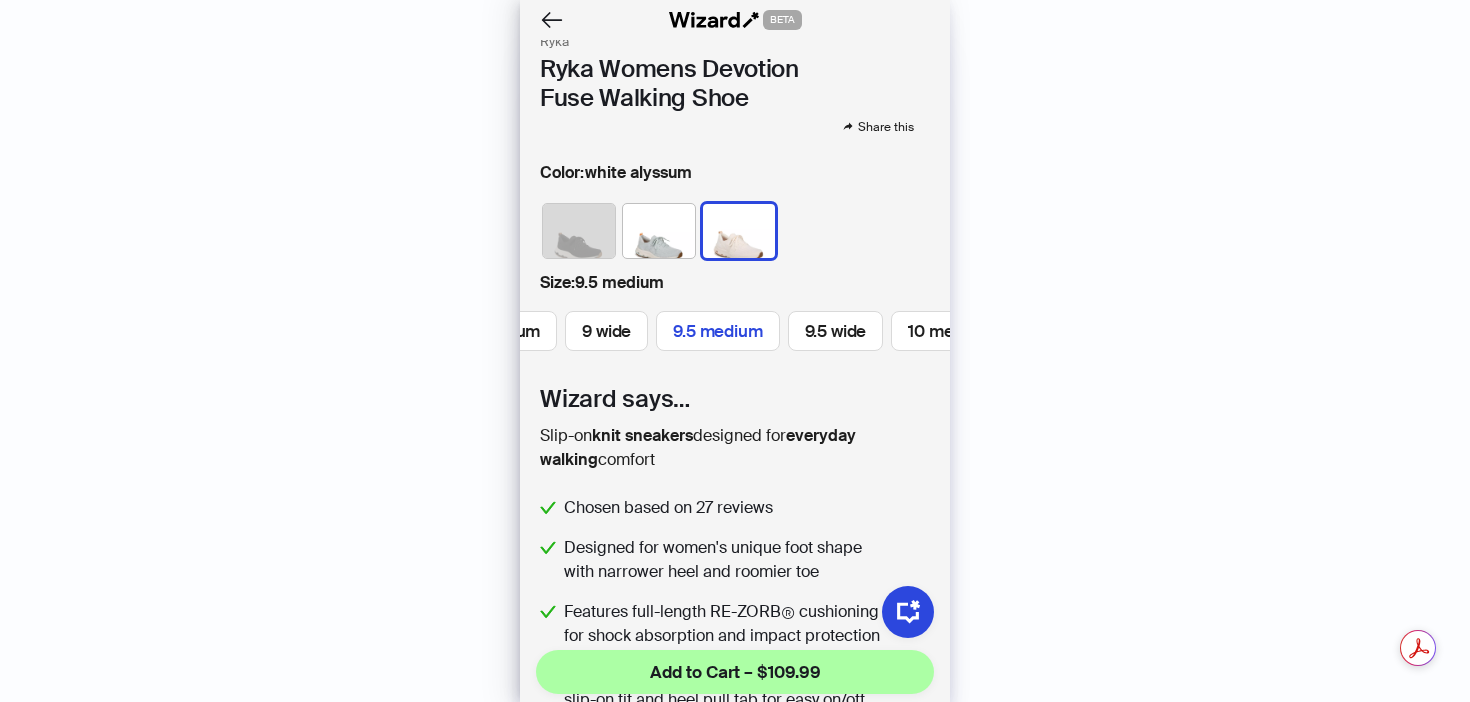 click on "9.5 medium" at bounding box center [717, 331] 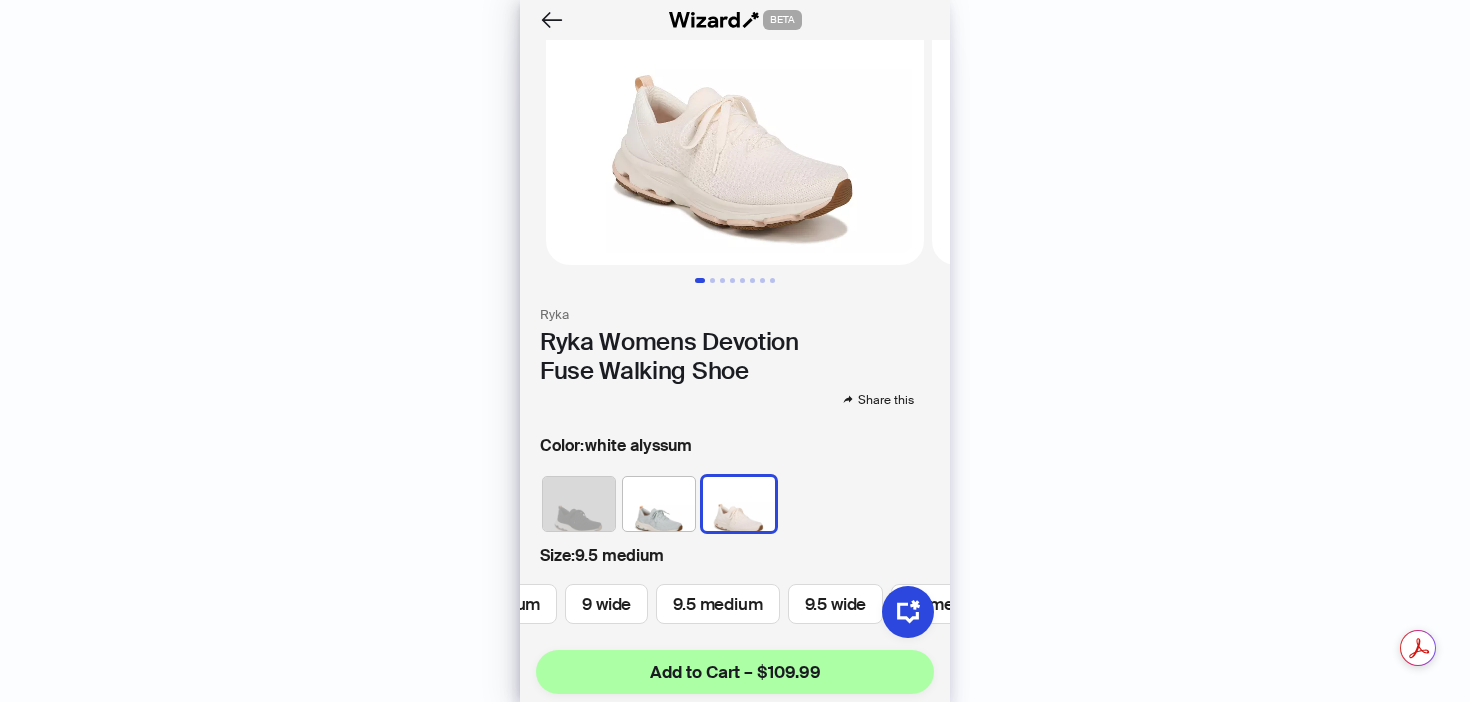 scroll, scrollTop: 338, scrollLeft: 0, axis: vertical 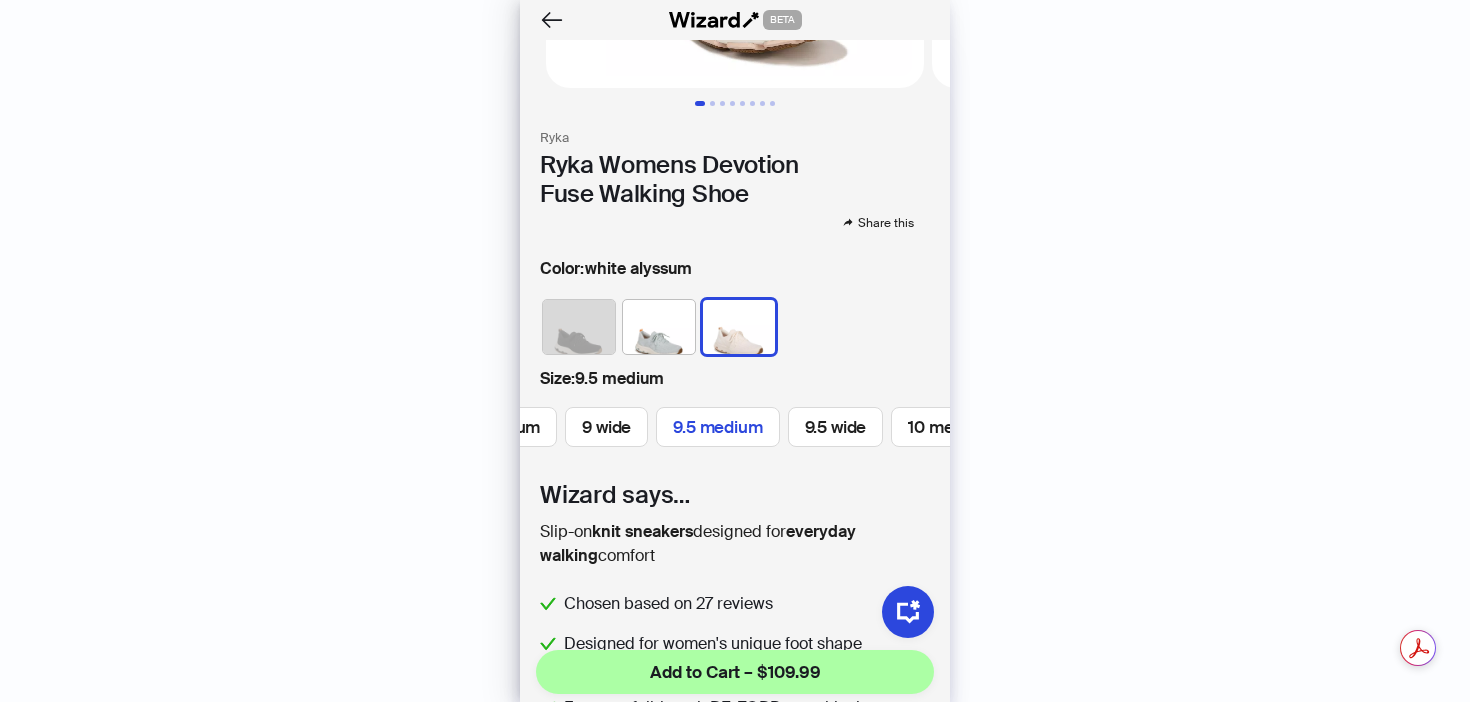 click on "9.5 medium" at bounding box center (717, 427) 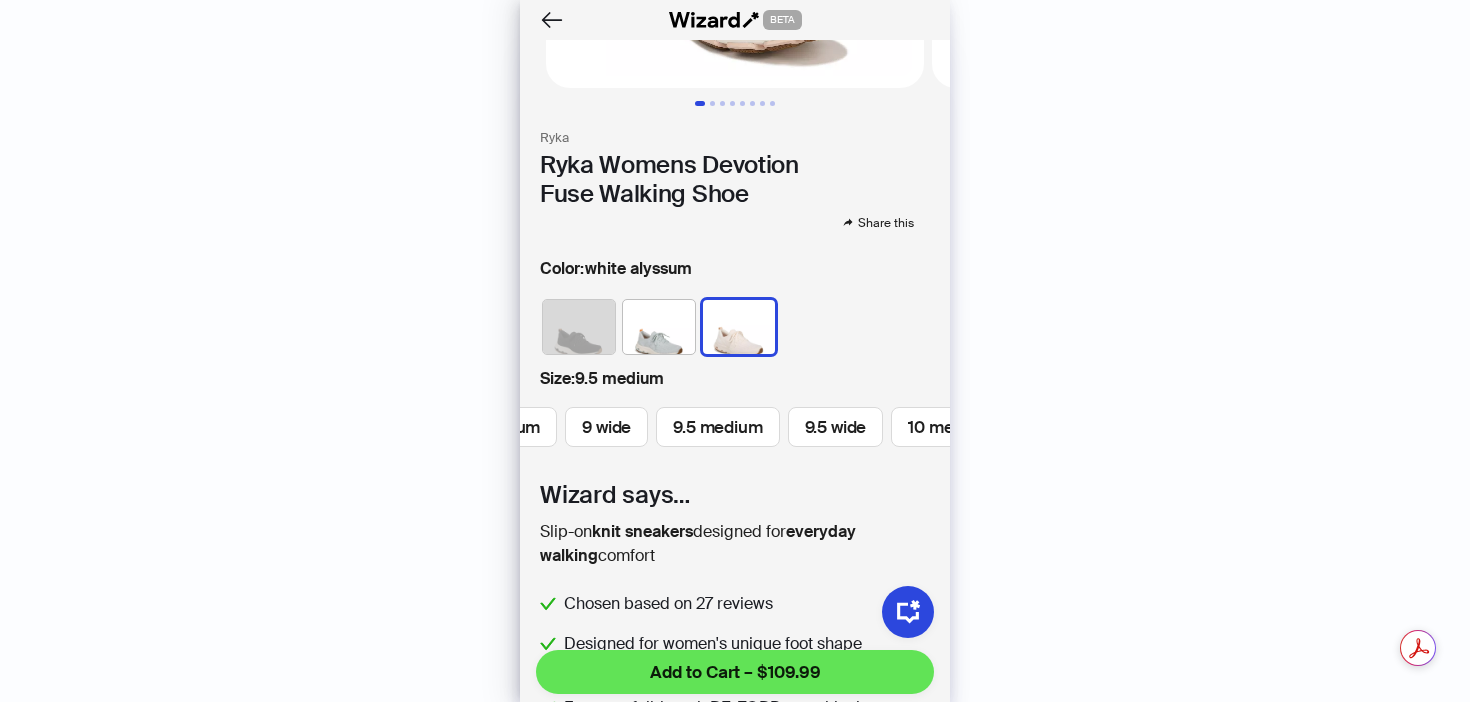 click on "Add to Cart – $109.99" at bounding box center (735, 672) 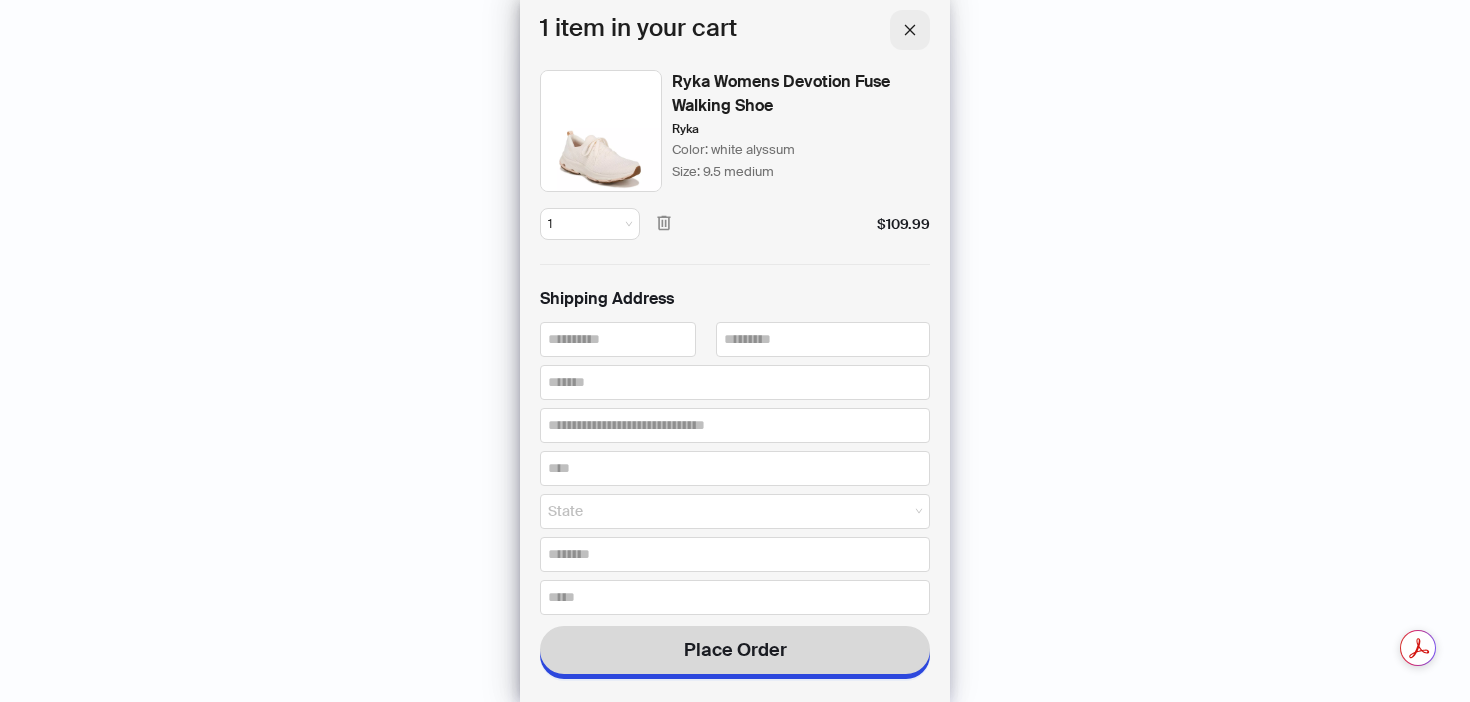 click 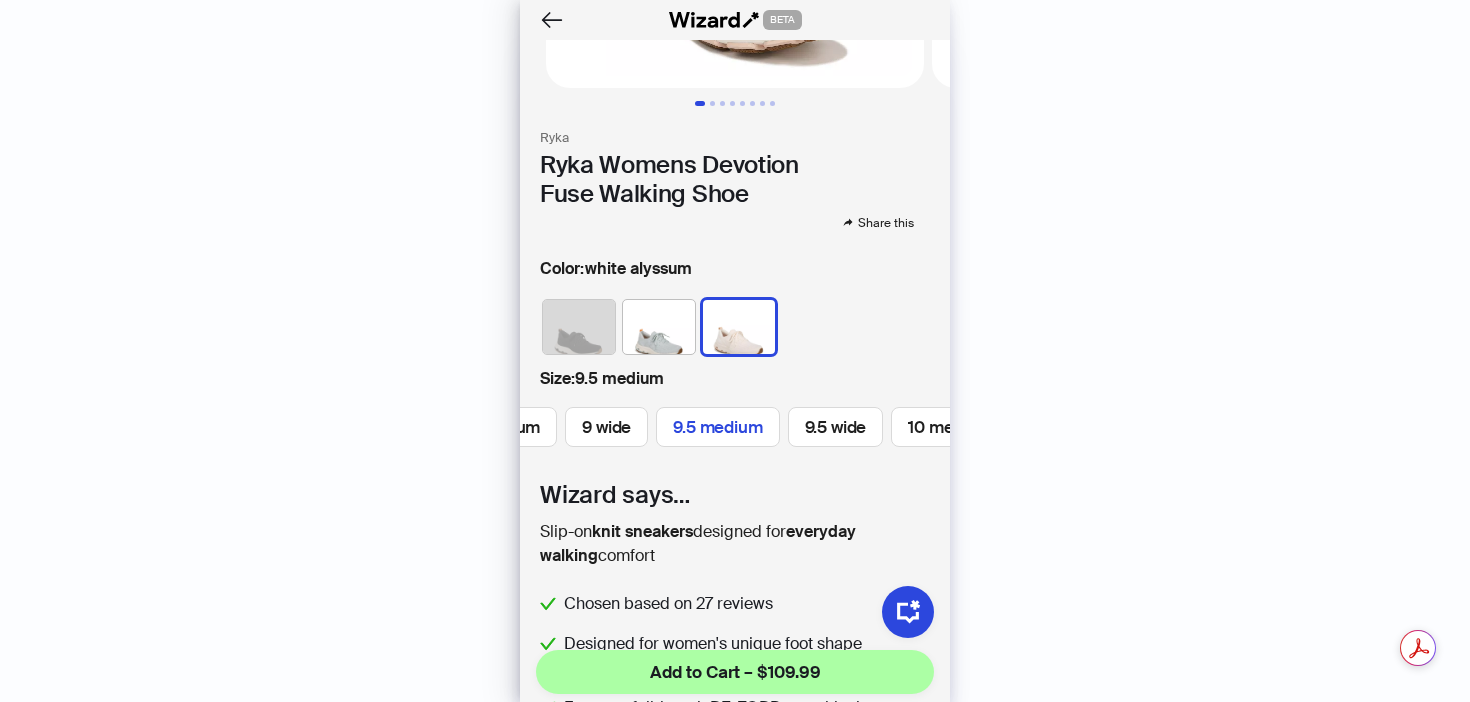 click on "9.5 medium" at bounding box center [717, 427] 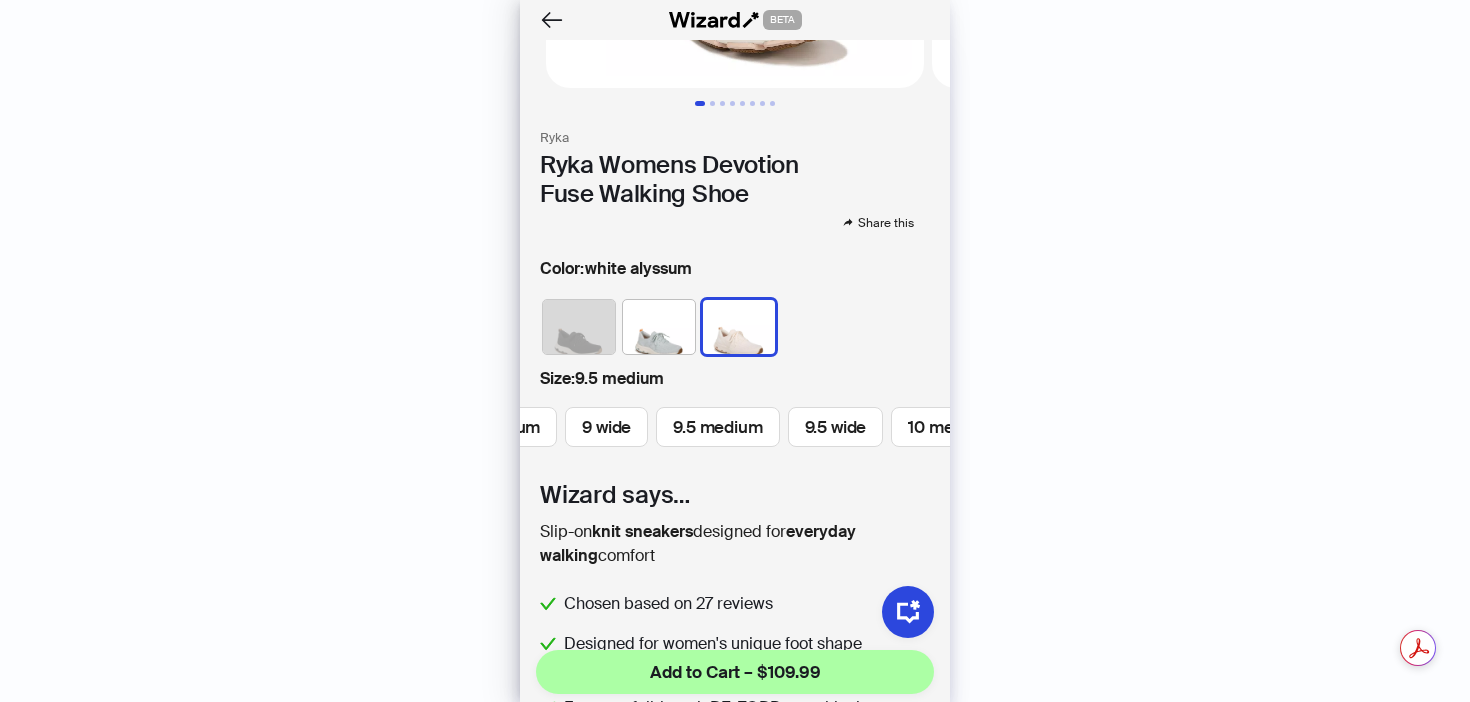 click on "Wizard says…" at bounding box center [735, 494] 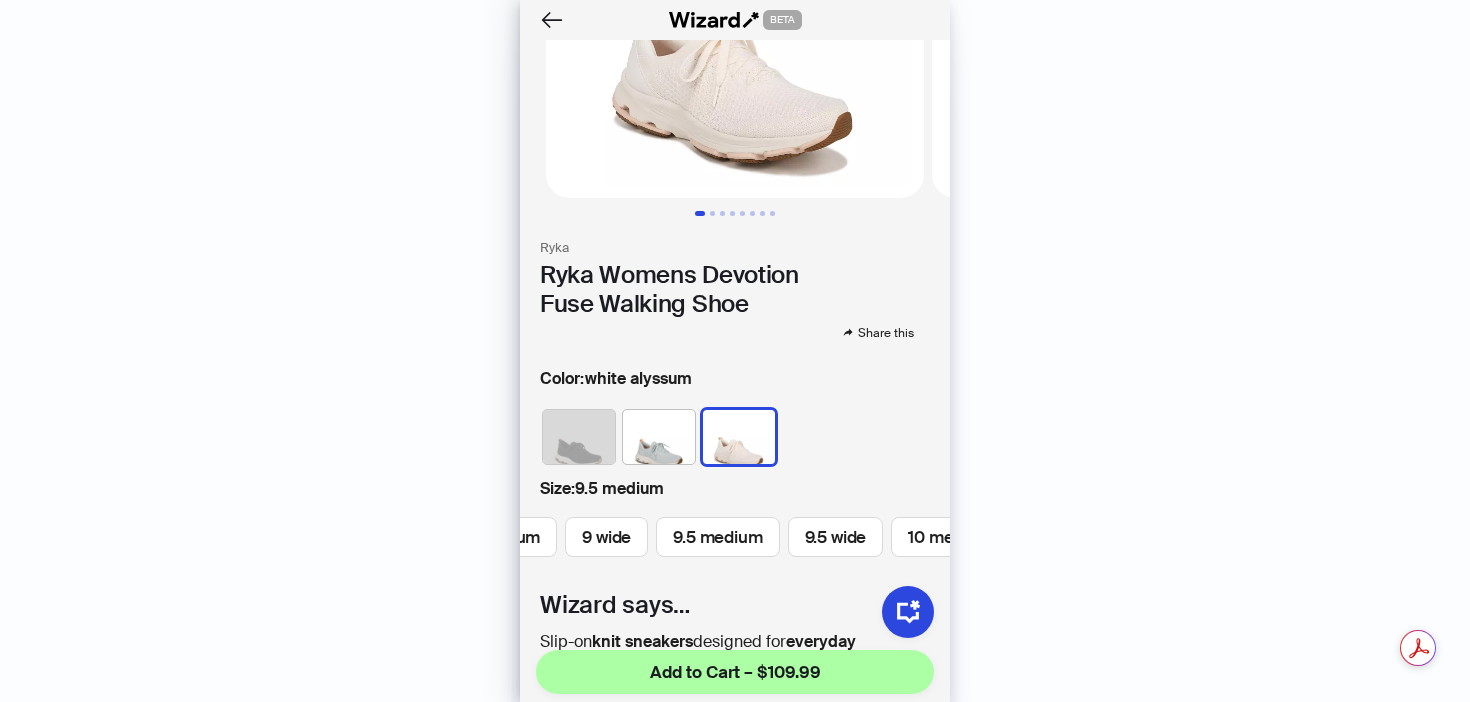 scroll, scrollTop: 229, scrollLeft: 0, axis: vertical 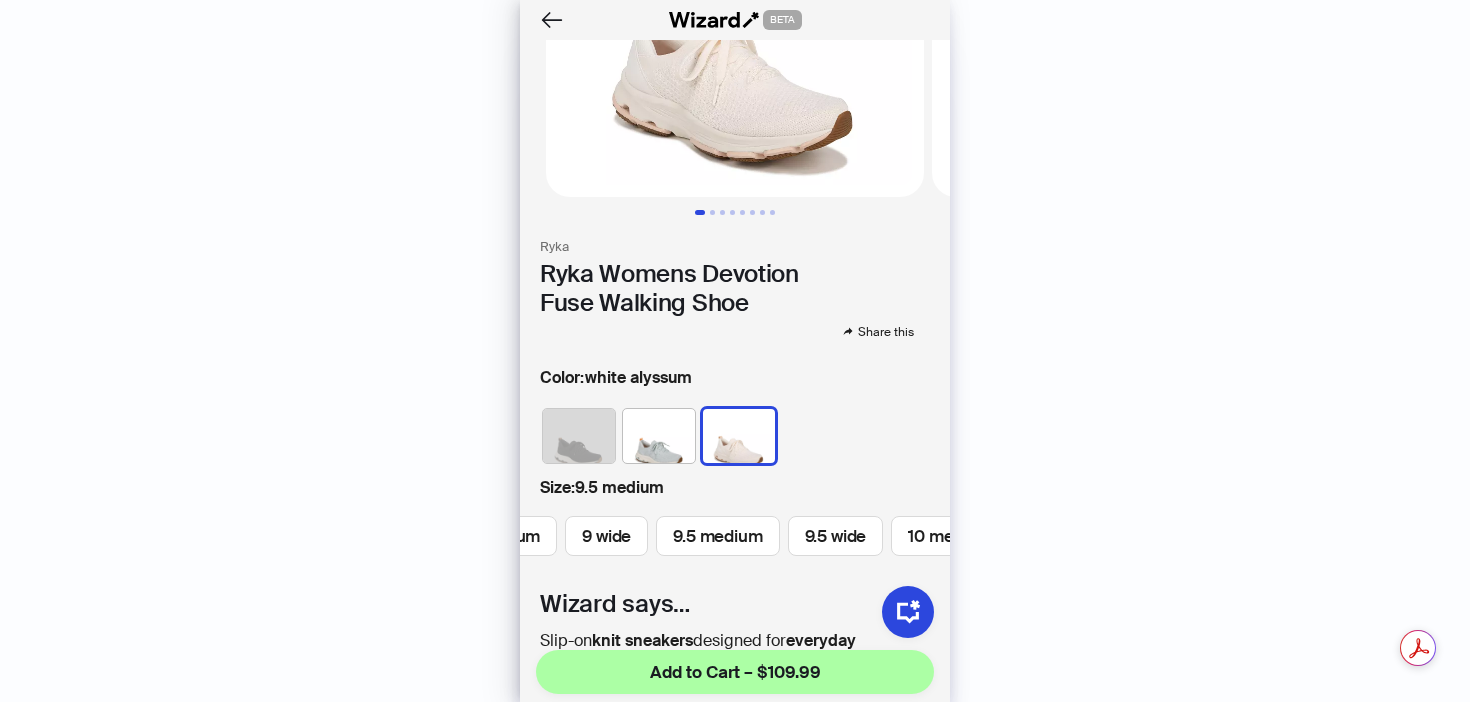 click at bounding box center (739, 436) 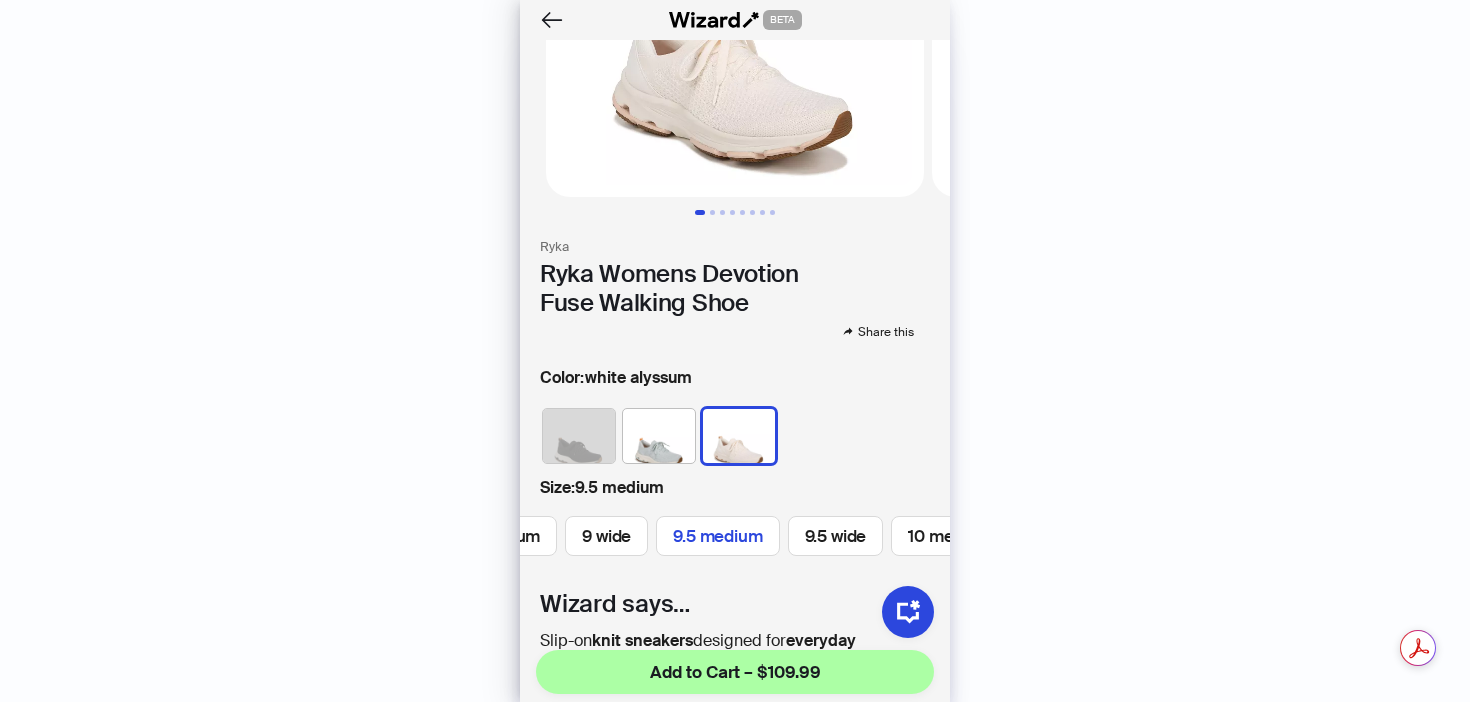 click on "9.5 medium" at bounding box center (717, 536) 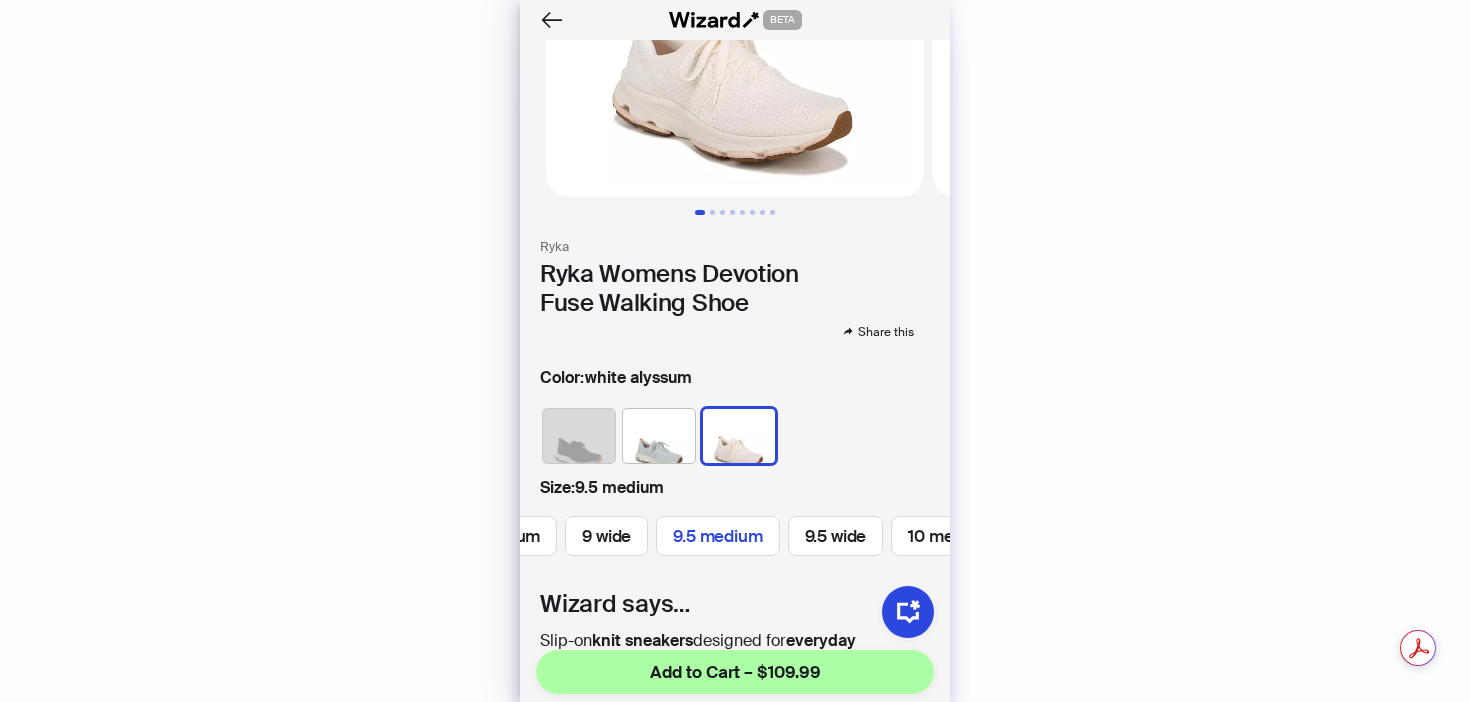 click on "9.5 medium" at bounding box center (717, 536) 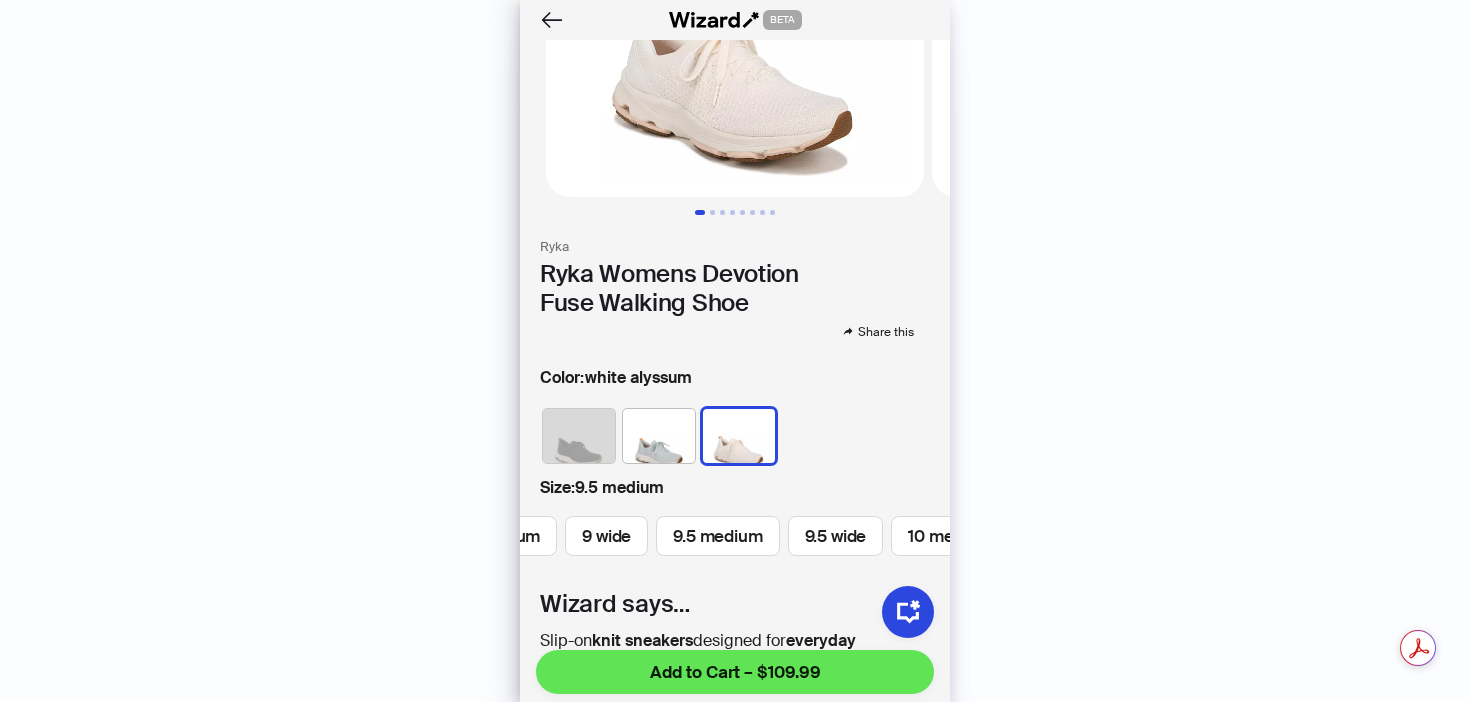 click on "Add to Cart – $109.99" at bounding box center [735, 672] 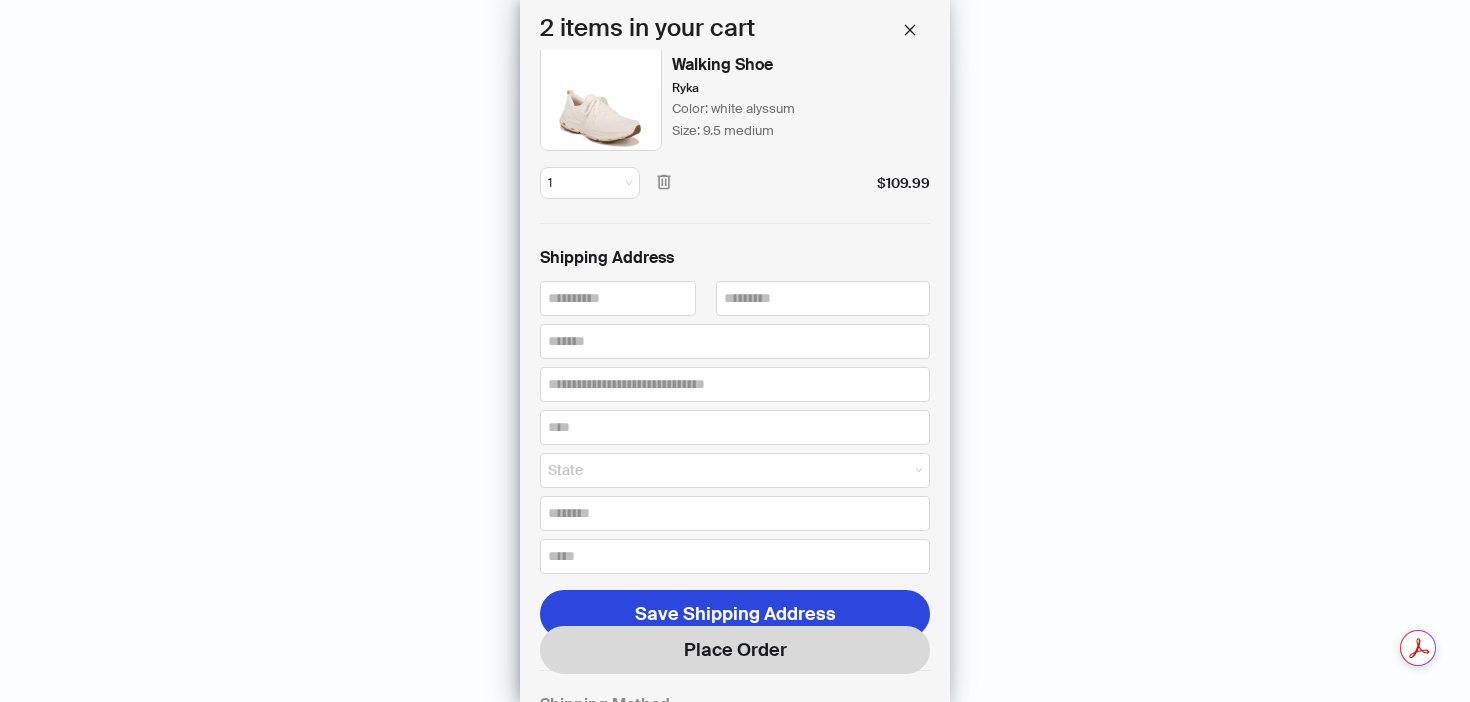 scroll, scrollTop: 0, scrollLeft: 0, axis: both 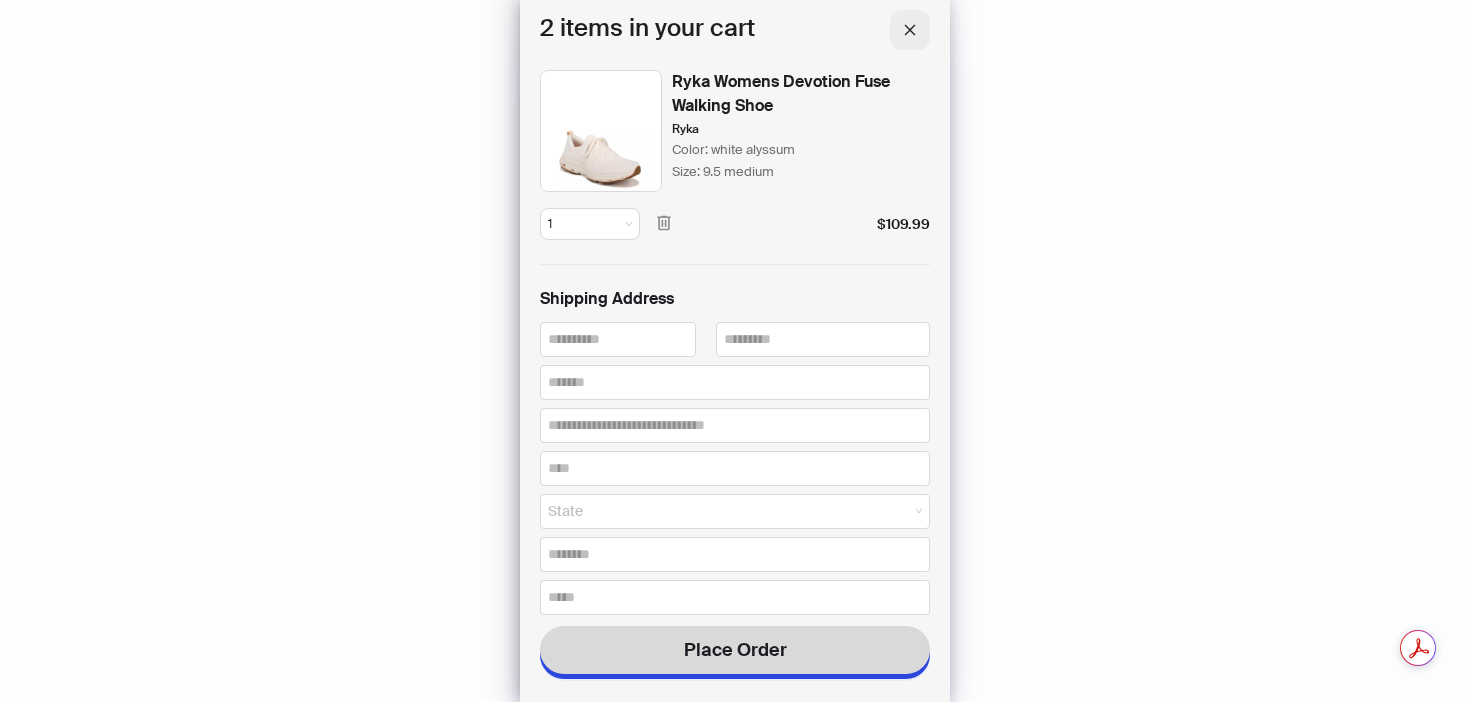 click at bounding box center (910, 30) 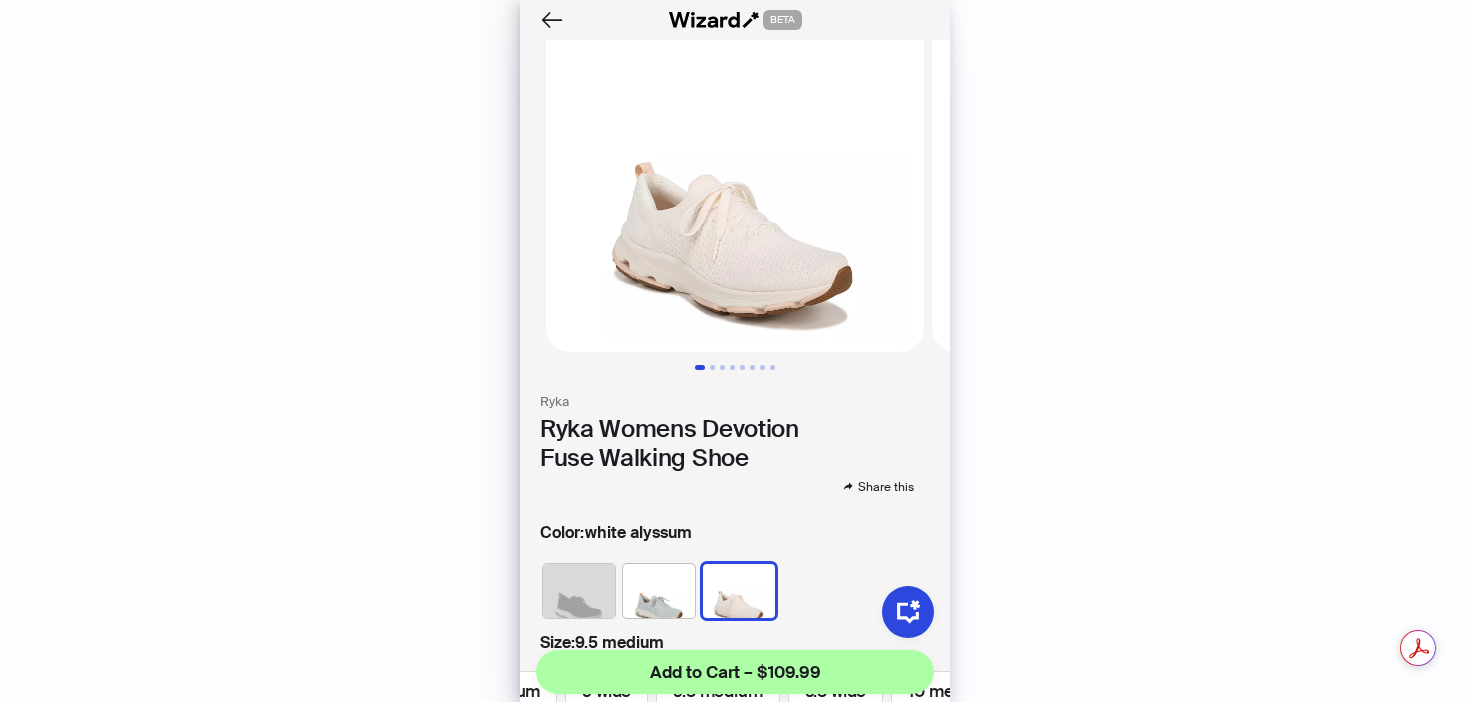 scroll, scrollTop: 0, scrollLeft: 0, axis: both 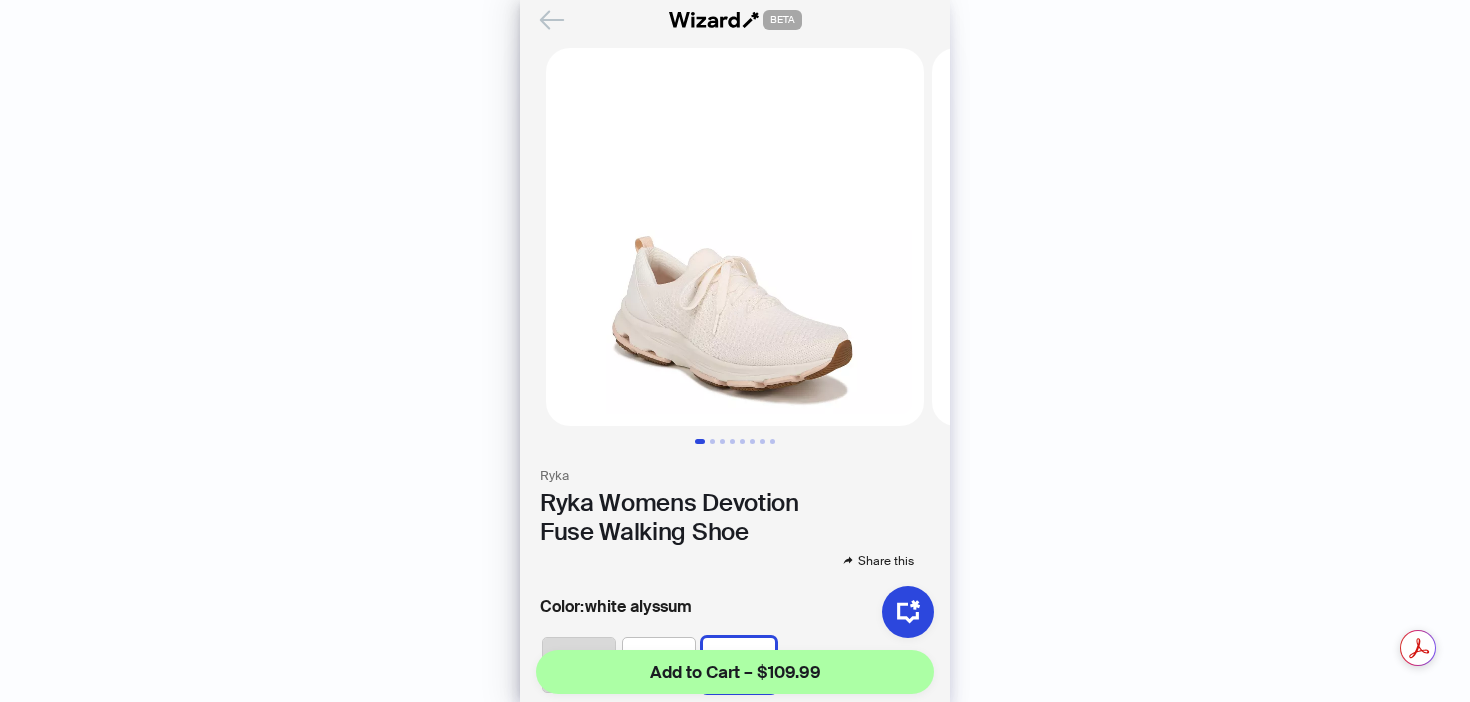 click 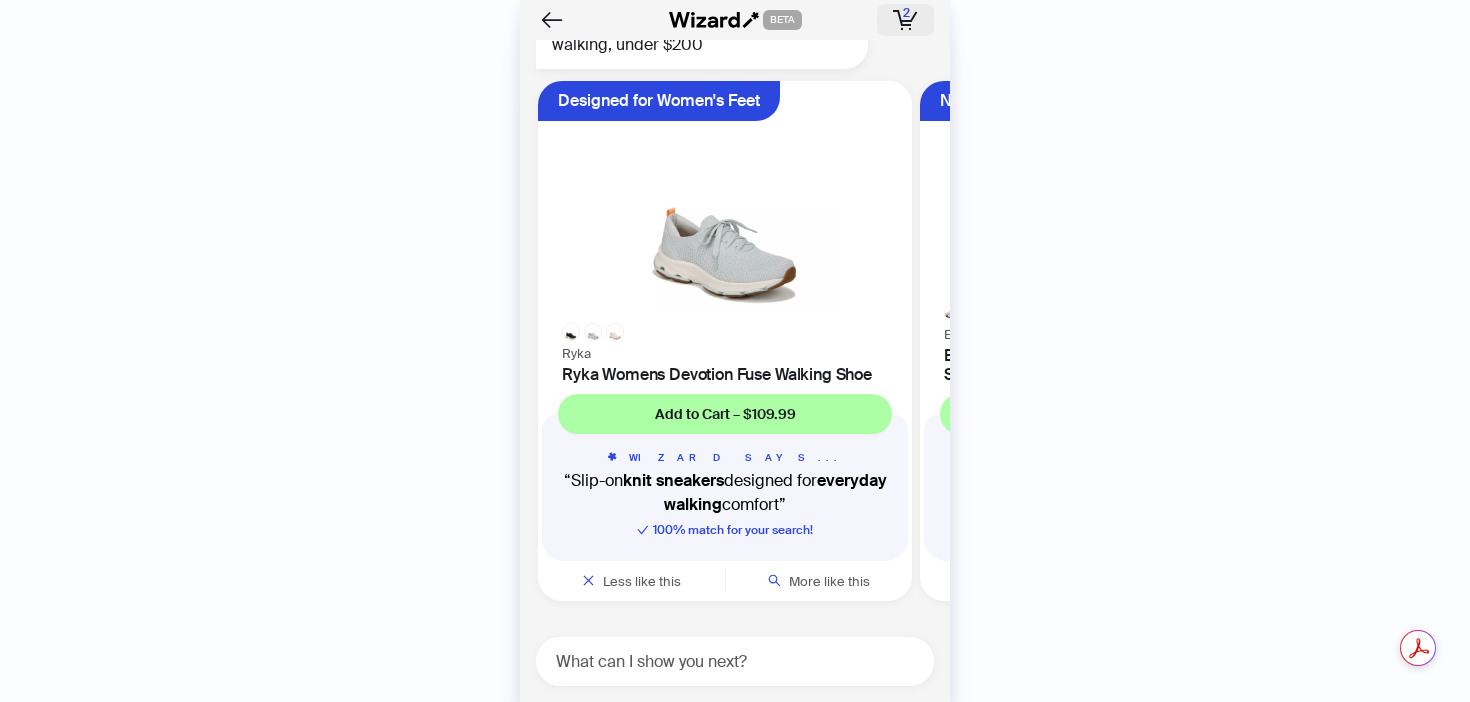 click on "2" at bounding box center [906, 13] 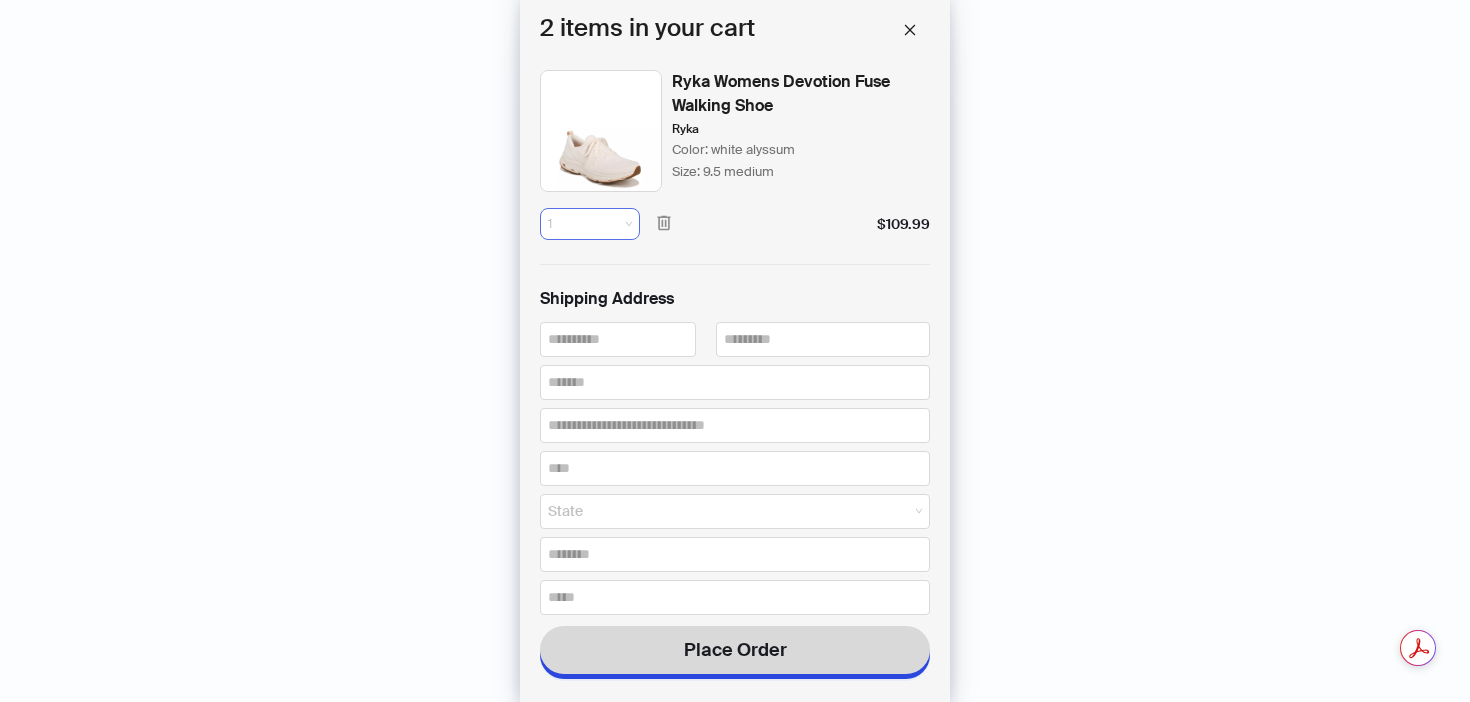 click on "1" at bounding box center (590, 224) 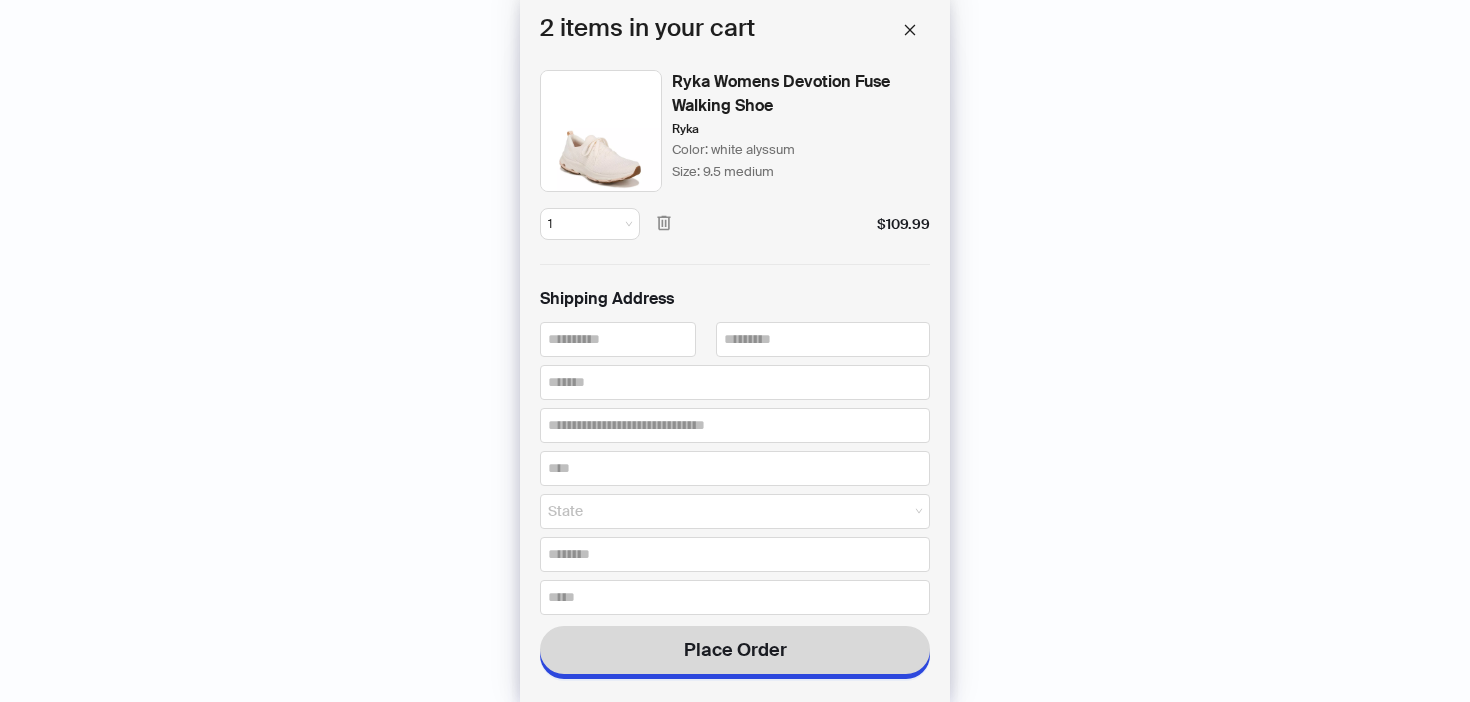click on "1 $109.99" at bounding box center (735, 216) 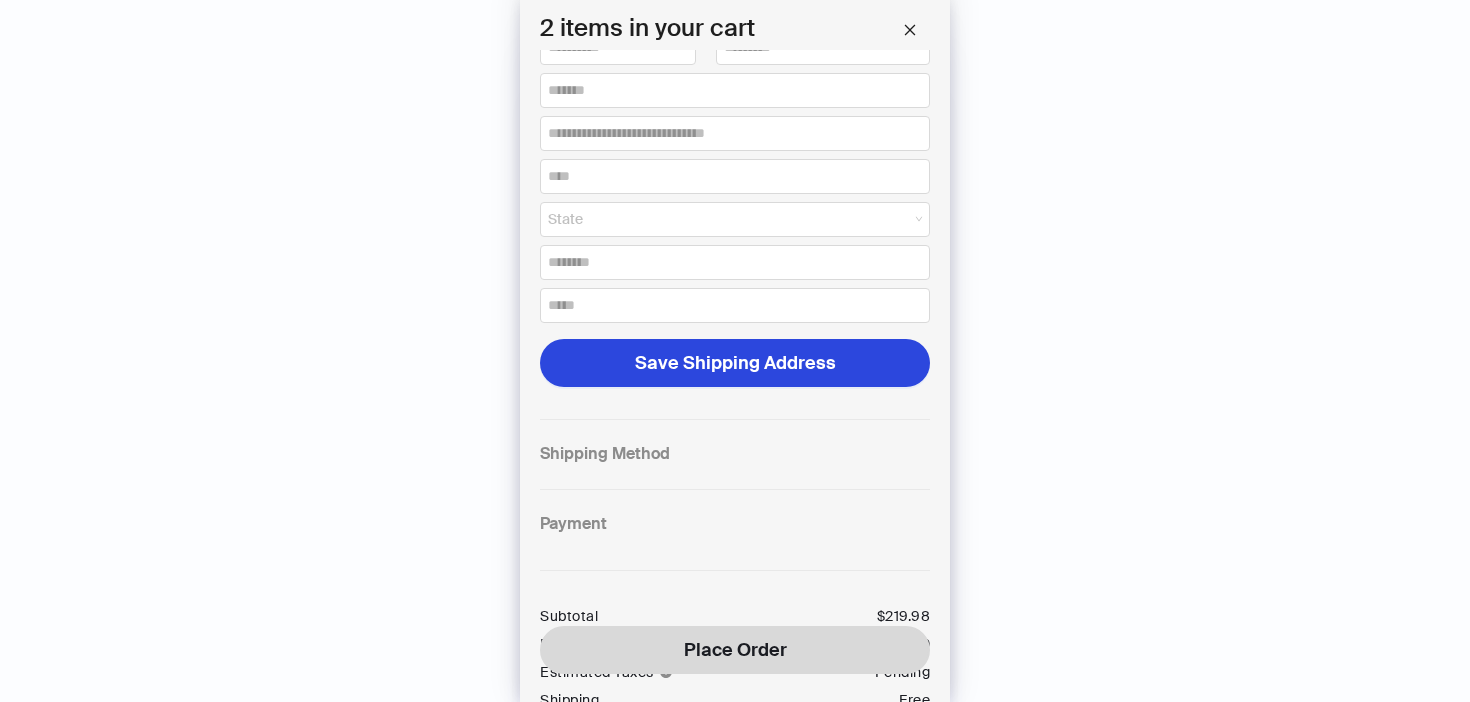 scroll, scrollTop: 0, scrollLeft: 0, axis: both 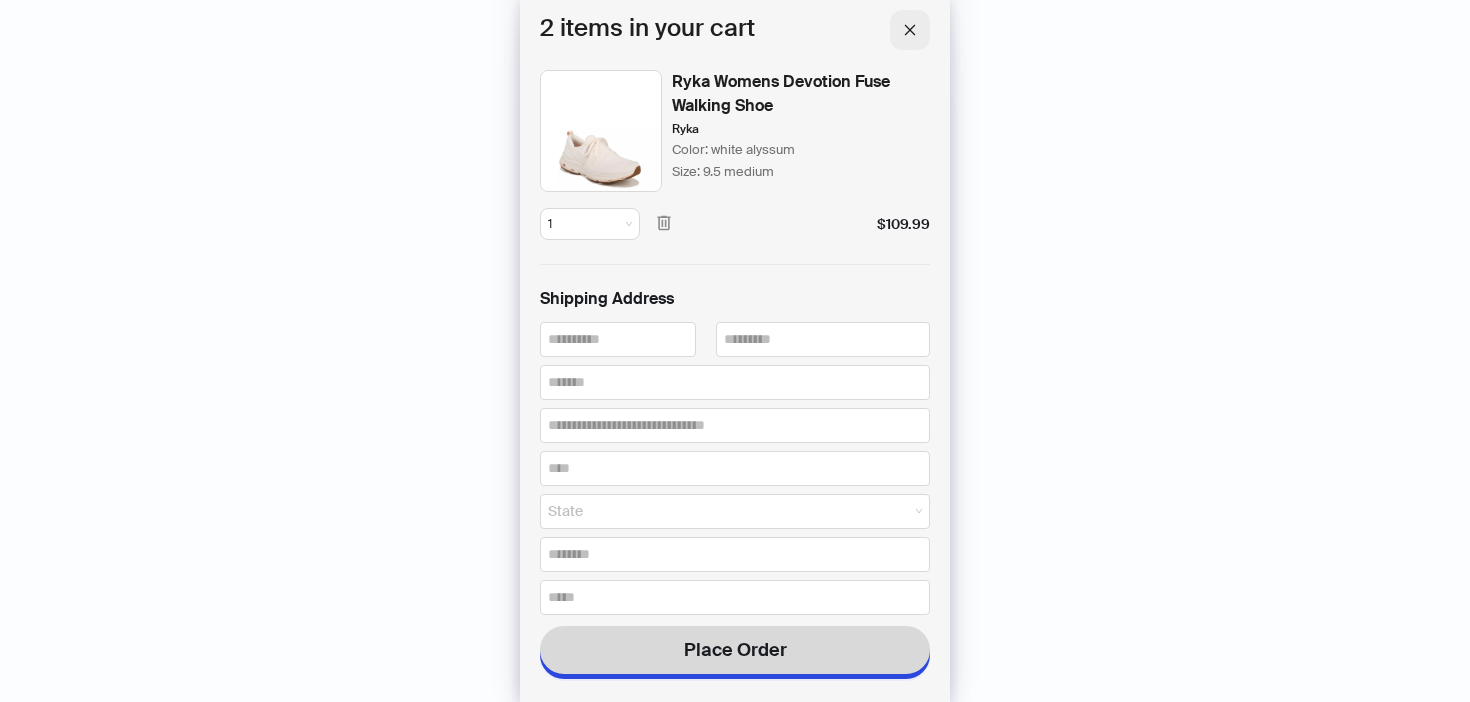 click 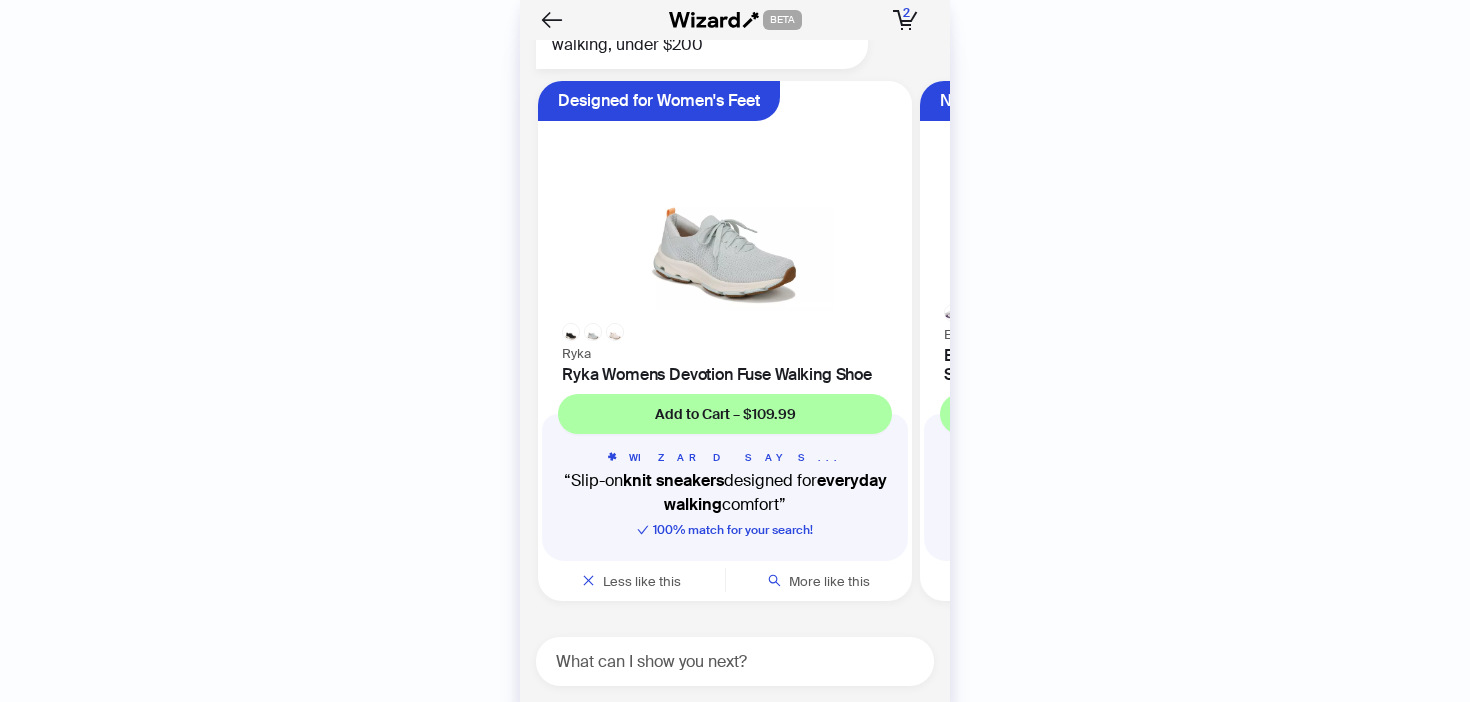 type 